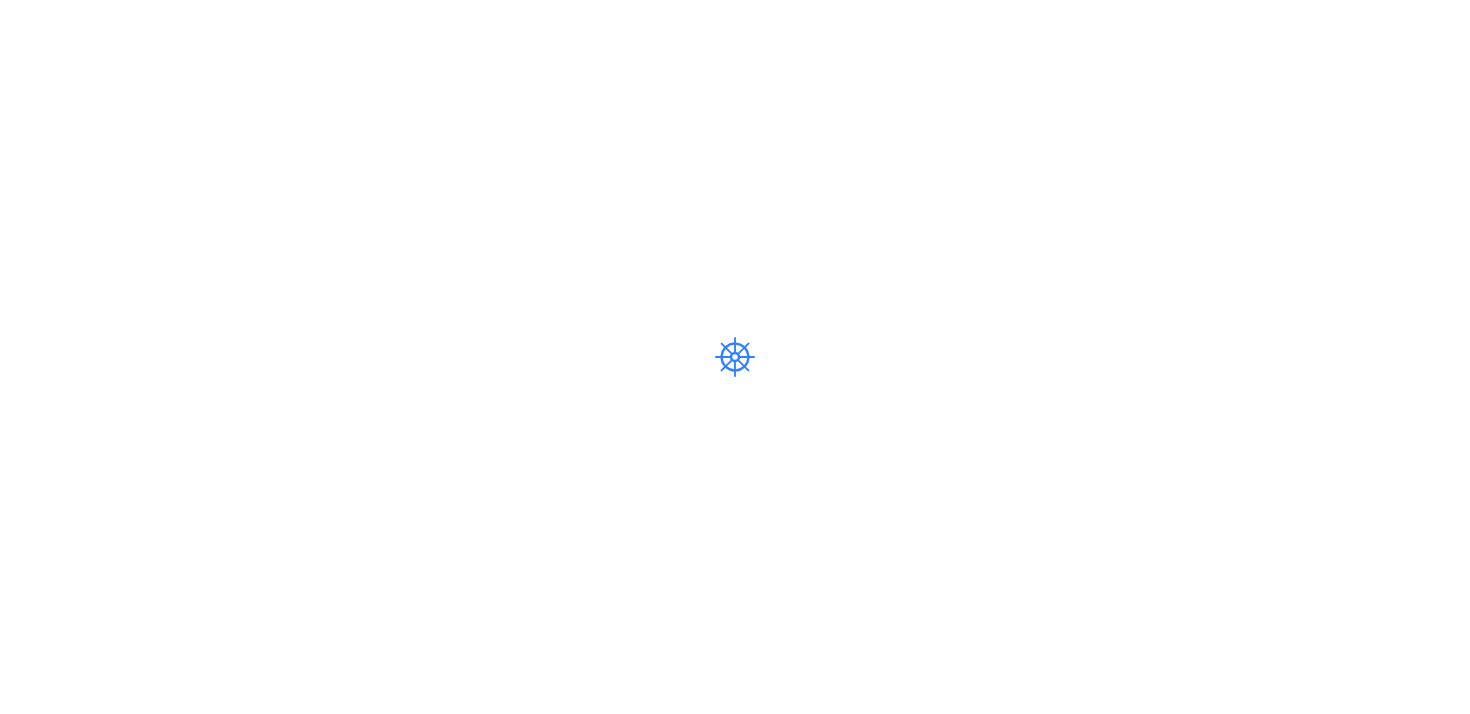 scroll, scrollTop: 0, scrollLeft: 0, axis: both 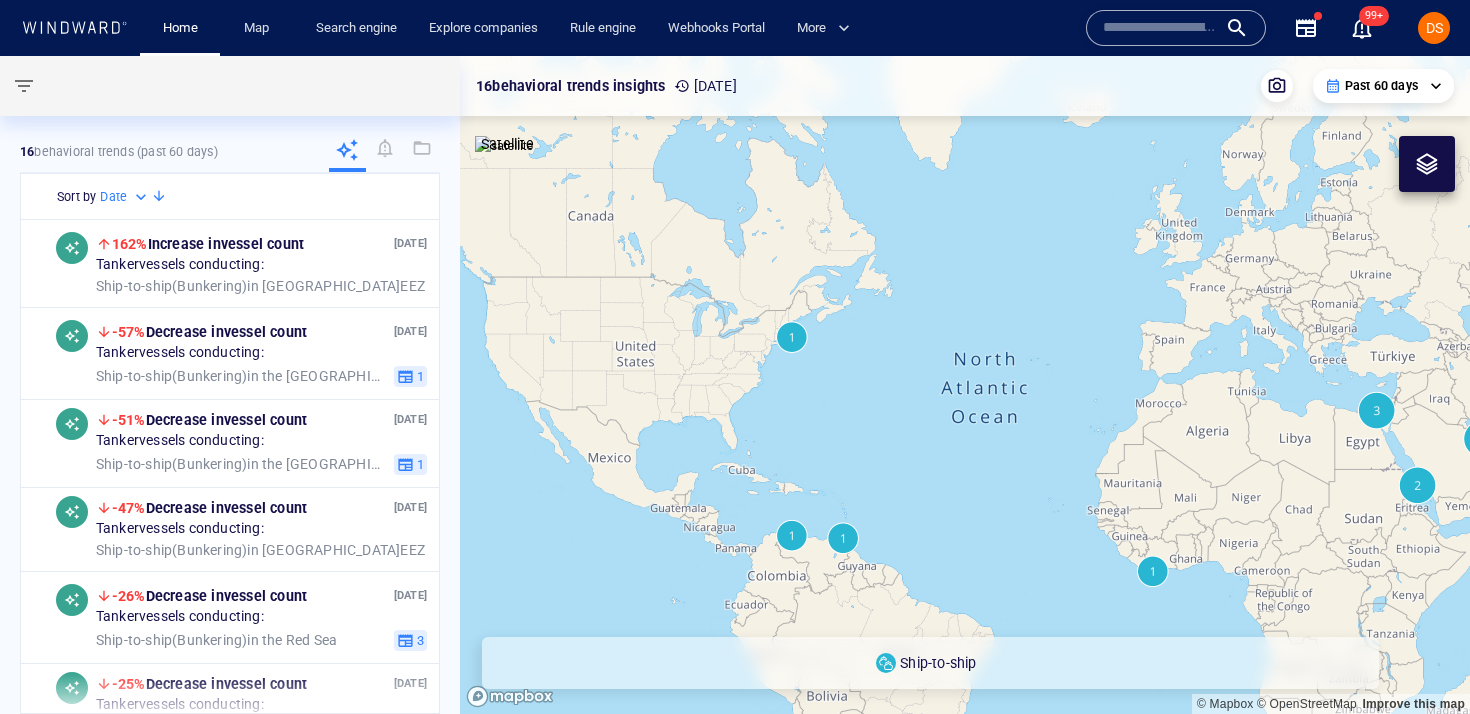 click on "Search engine" at bounding box center (356, 28) 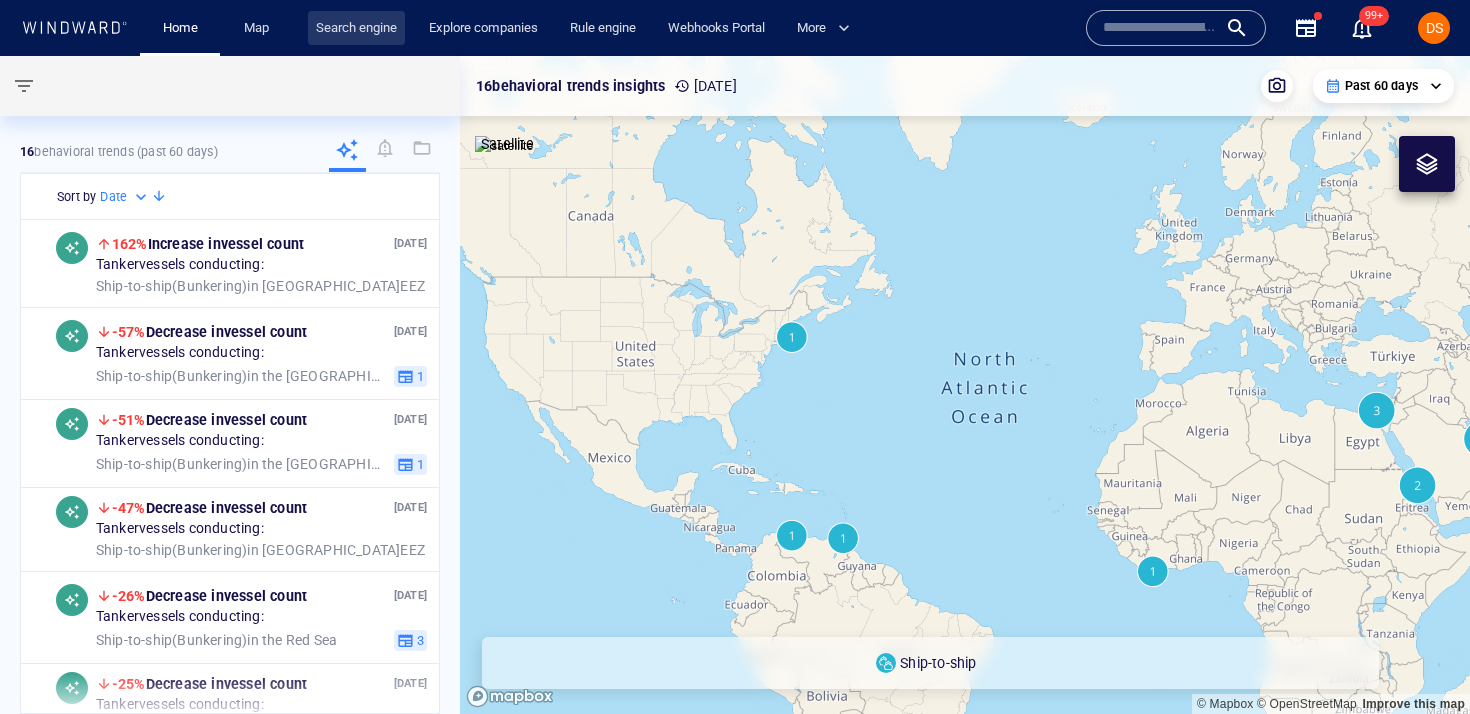 click on "Search engine" at bounding box center (356, 28) 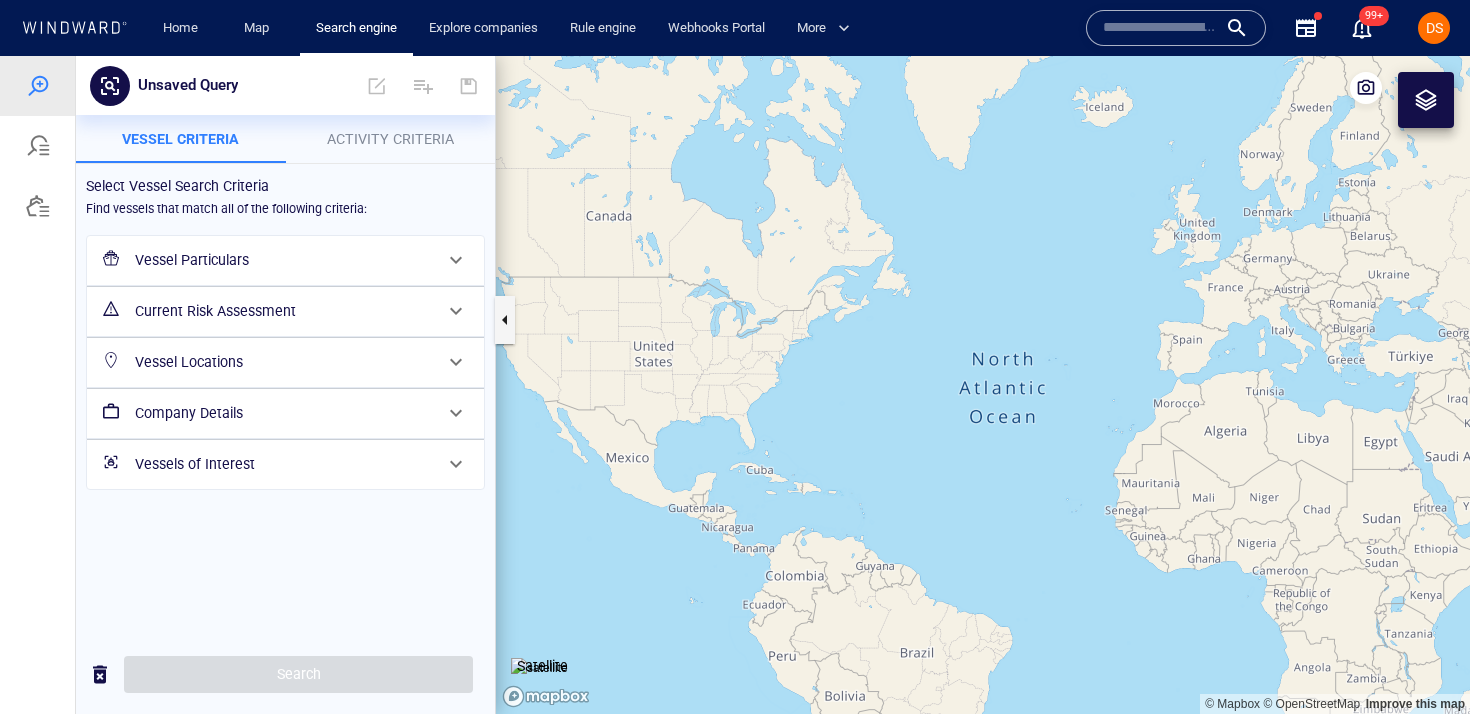 click on "Vessel Locations" at bounding box center [283, 362] 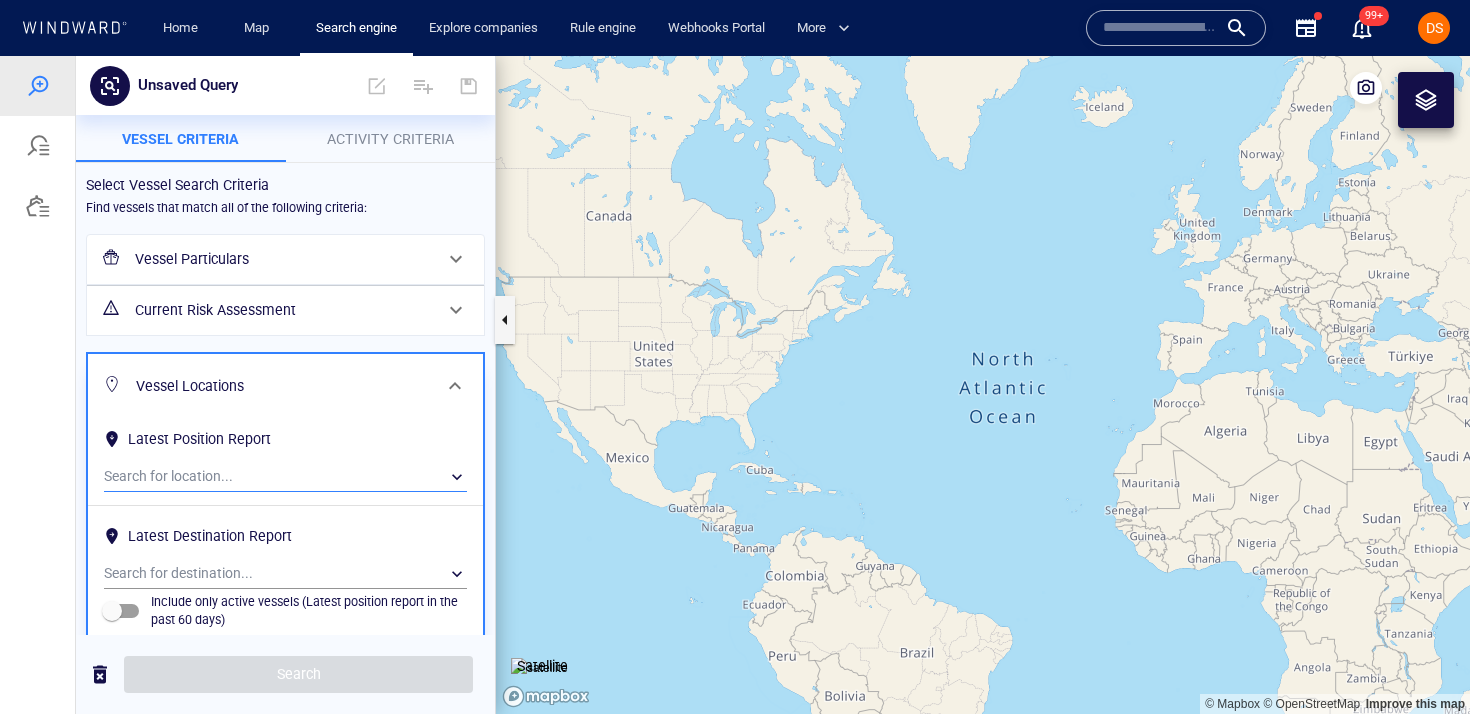 click on "​" at bounding box center [285, 477] 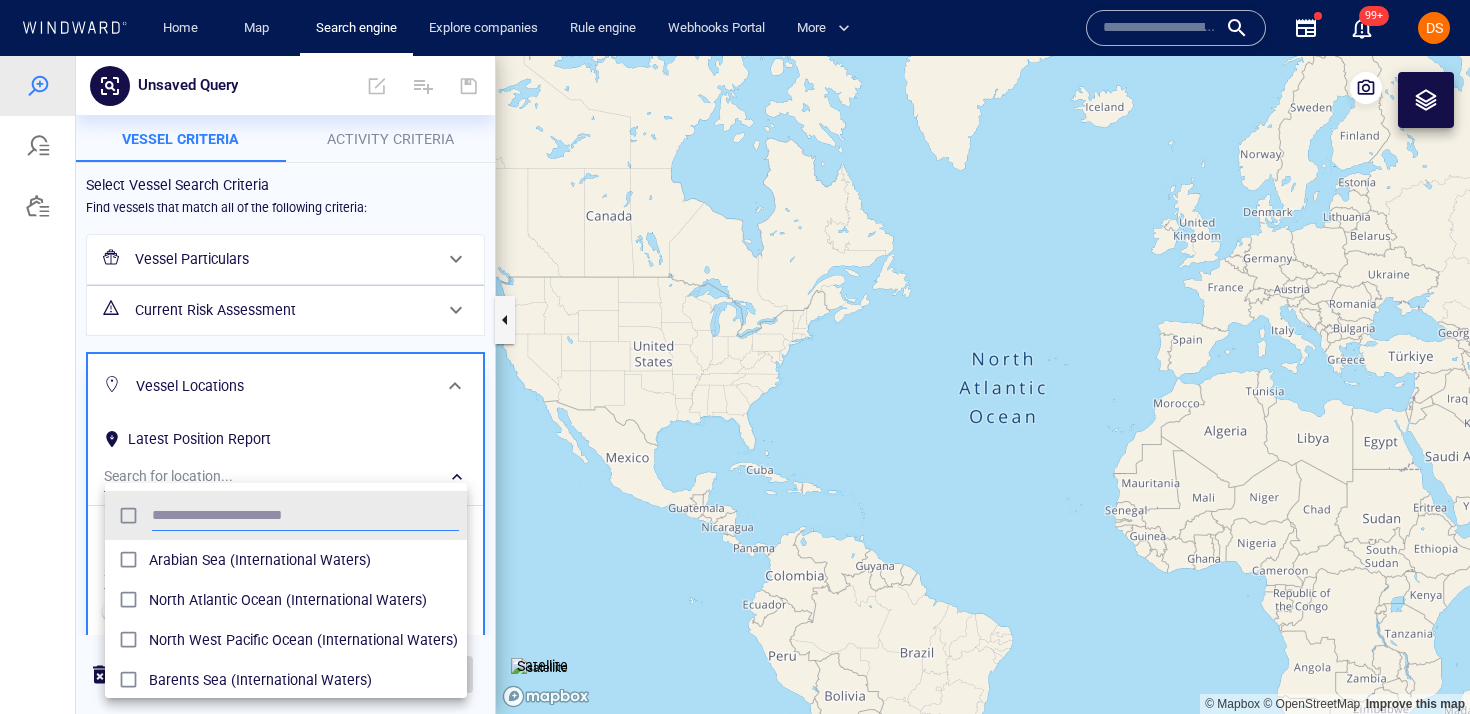 scroll, scrollTop: 0, scrollLeft: 1, axis: horizontal 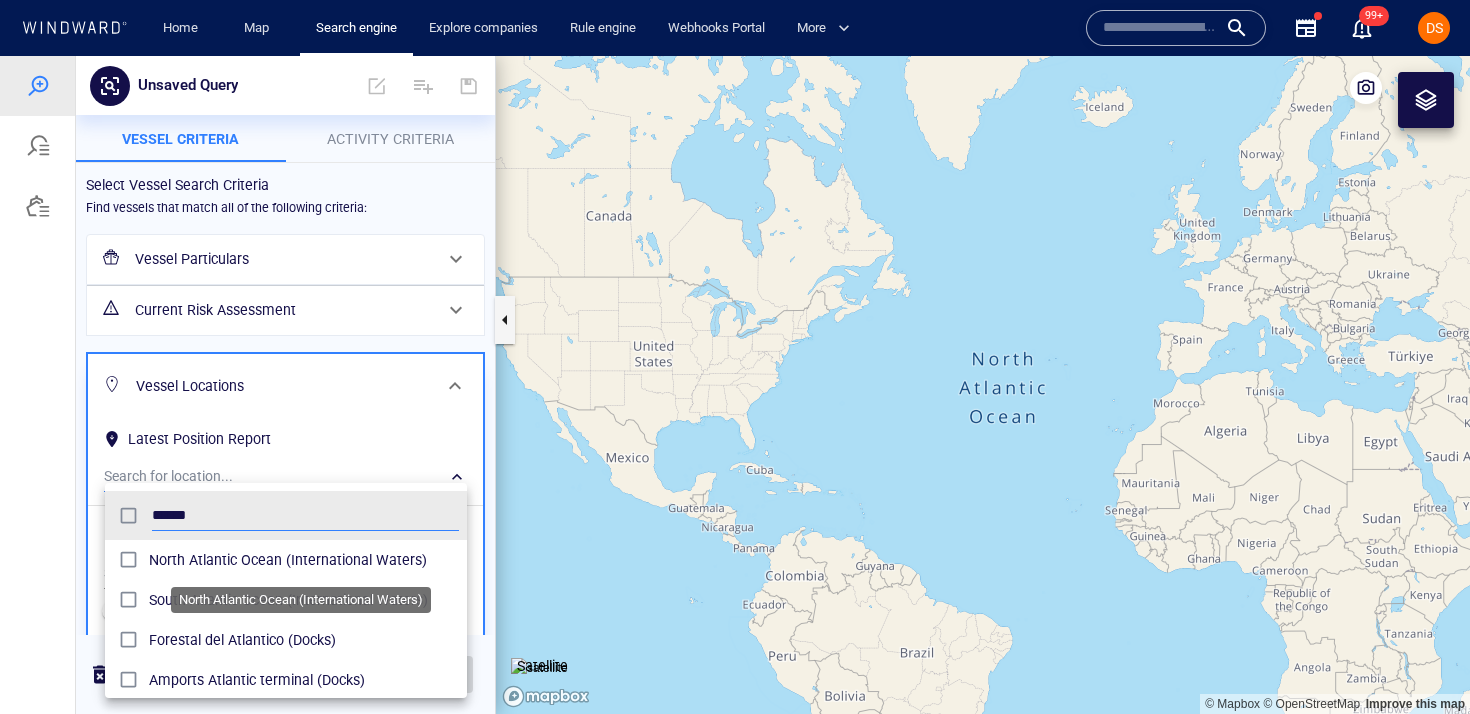 type on "******" 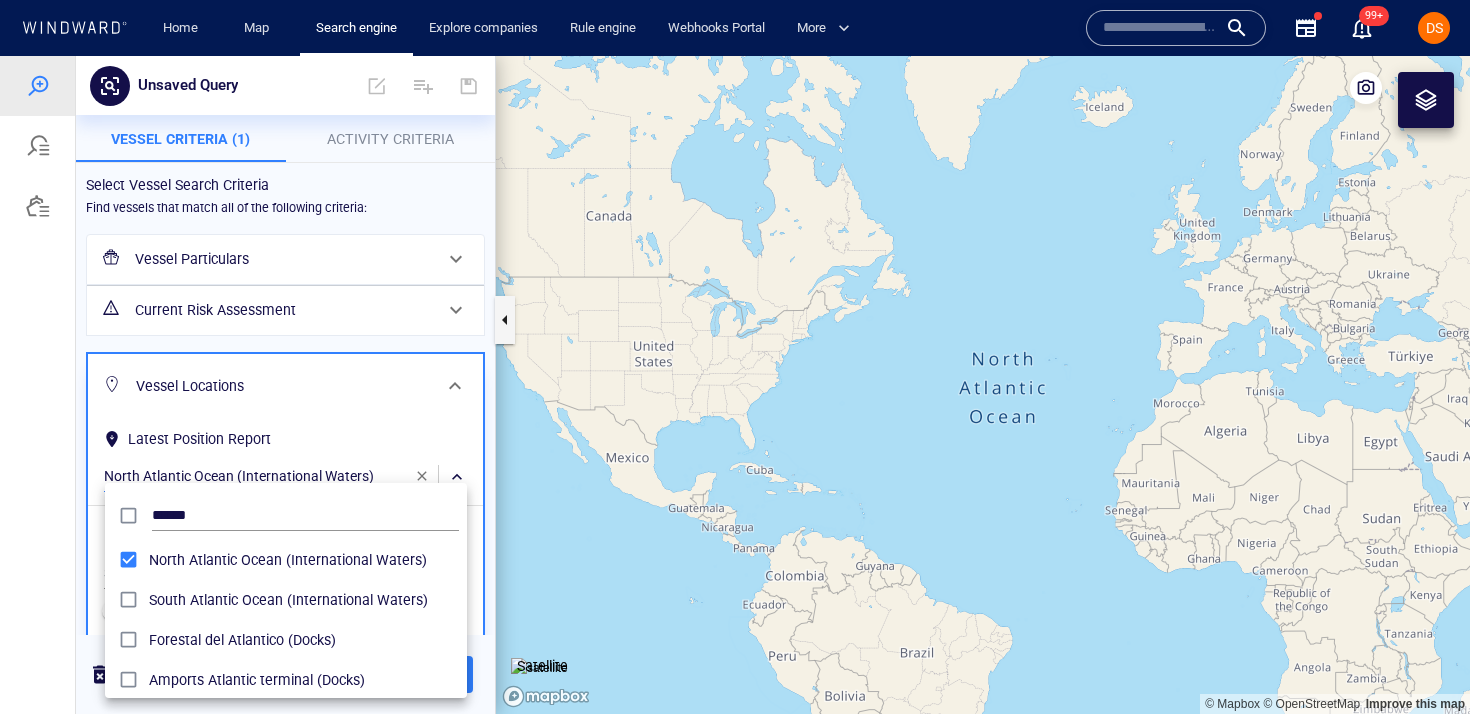 click at bounding box center (735, 385) 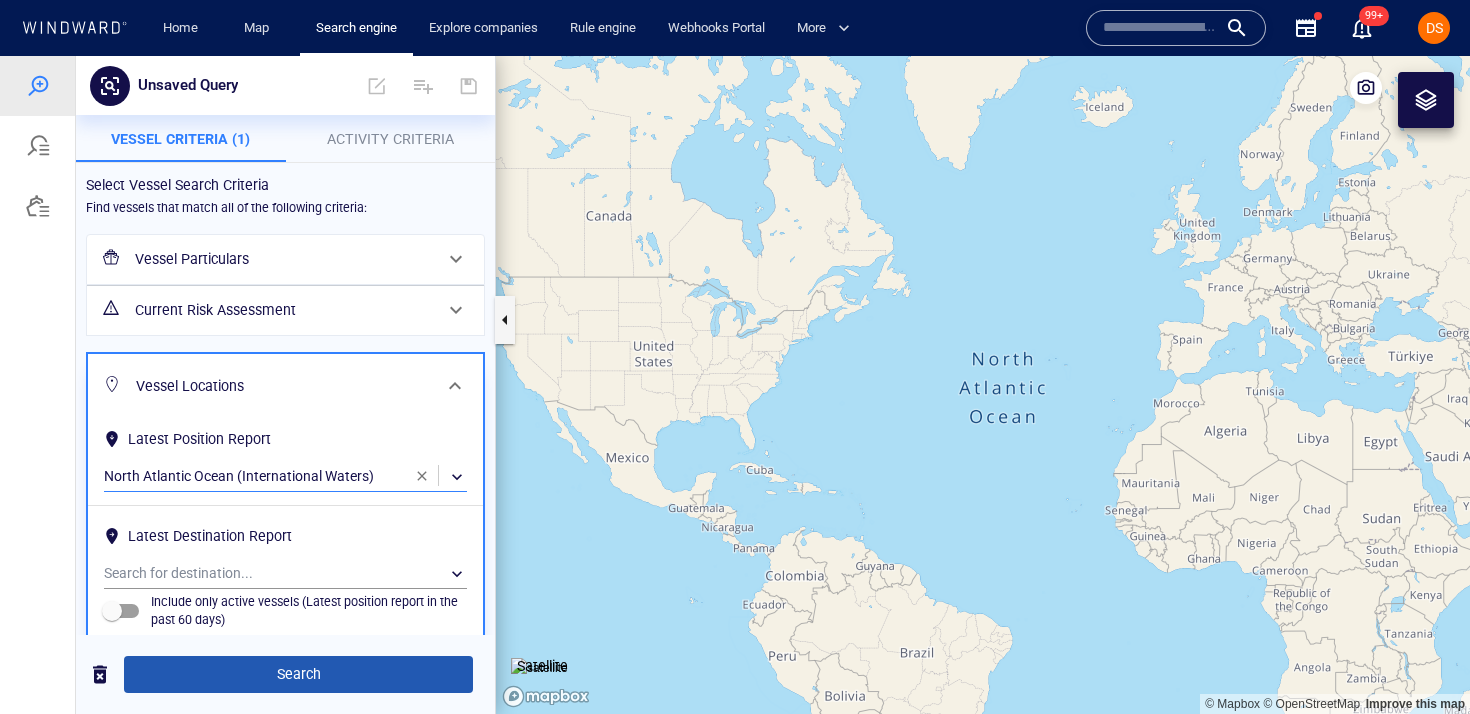 click on "Search" at bounding box center (298, 674) 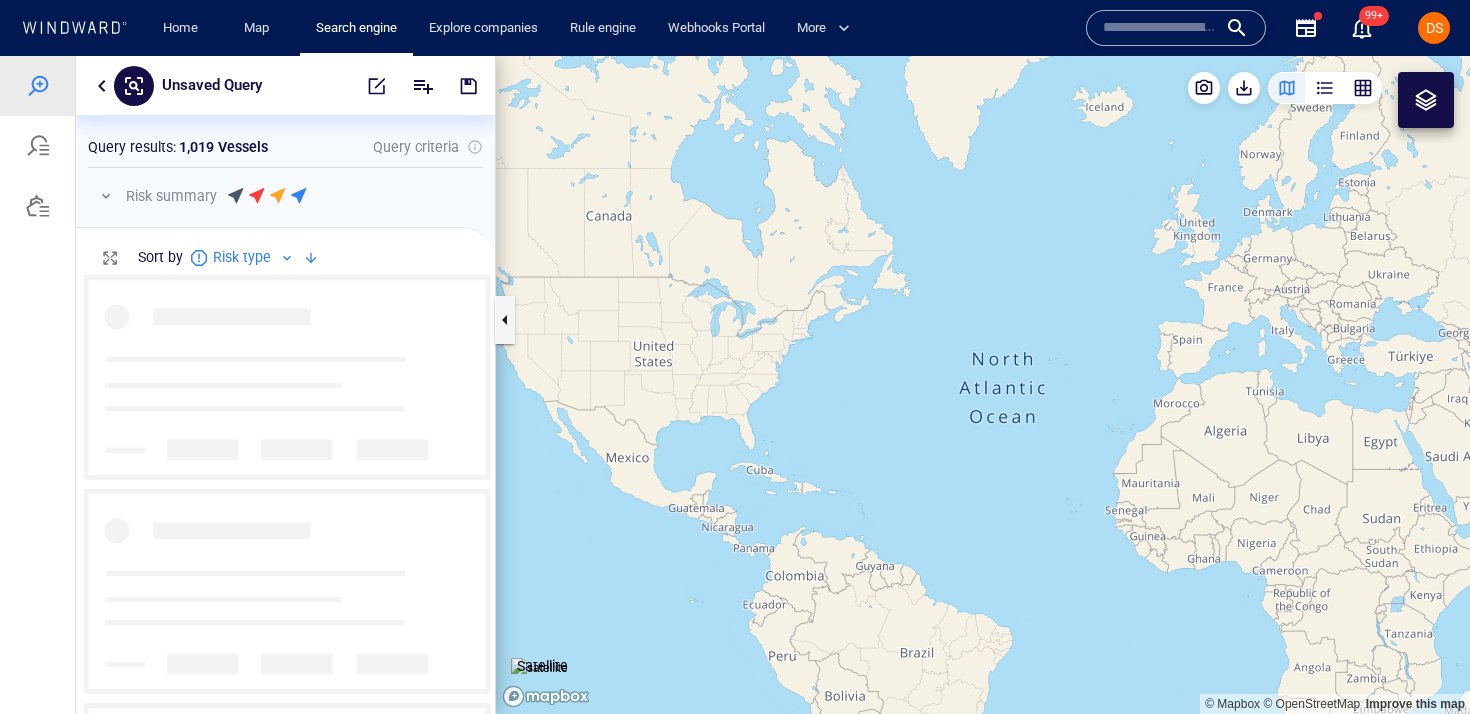 scroll, scrollTop: 0, scrollLeft: 1, axis: horizontal 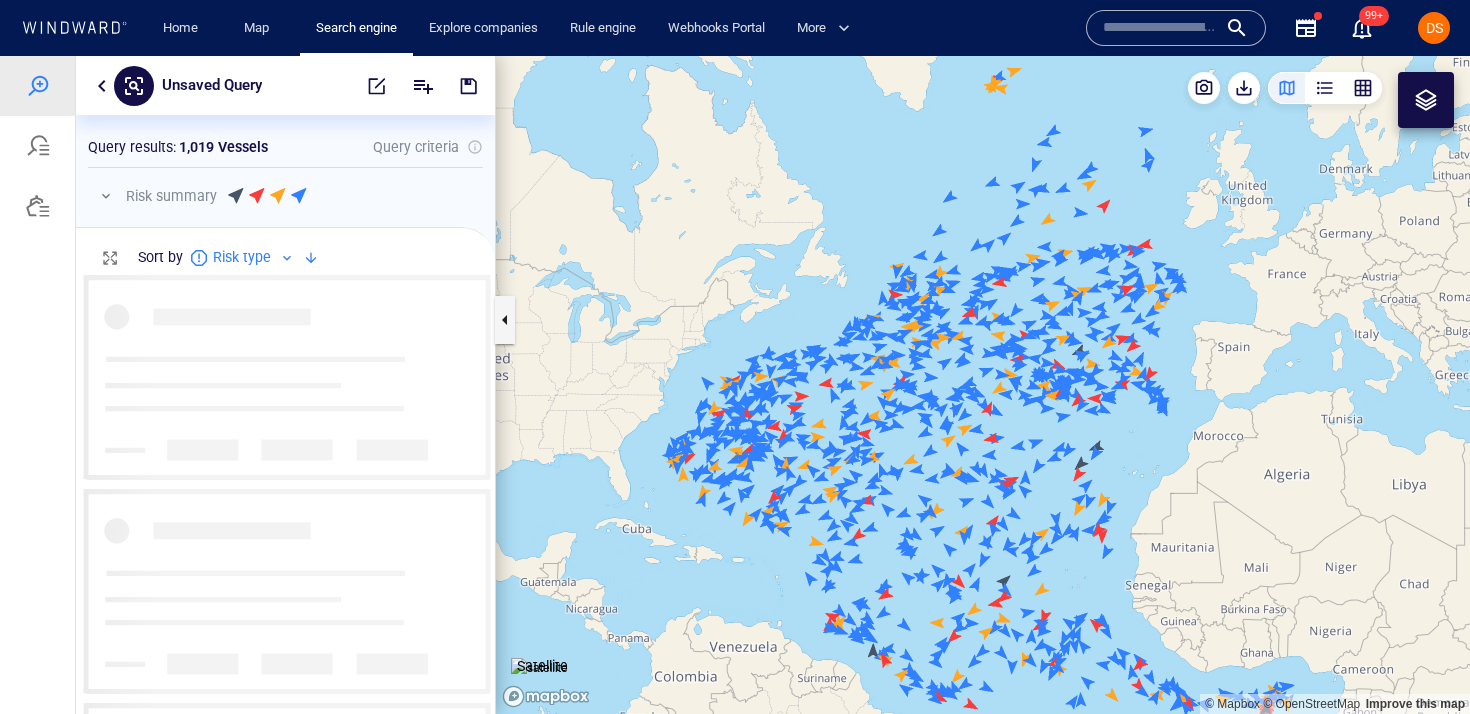 click at bounding box center (106, 196) 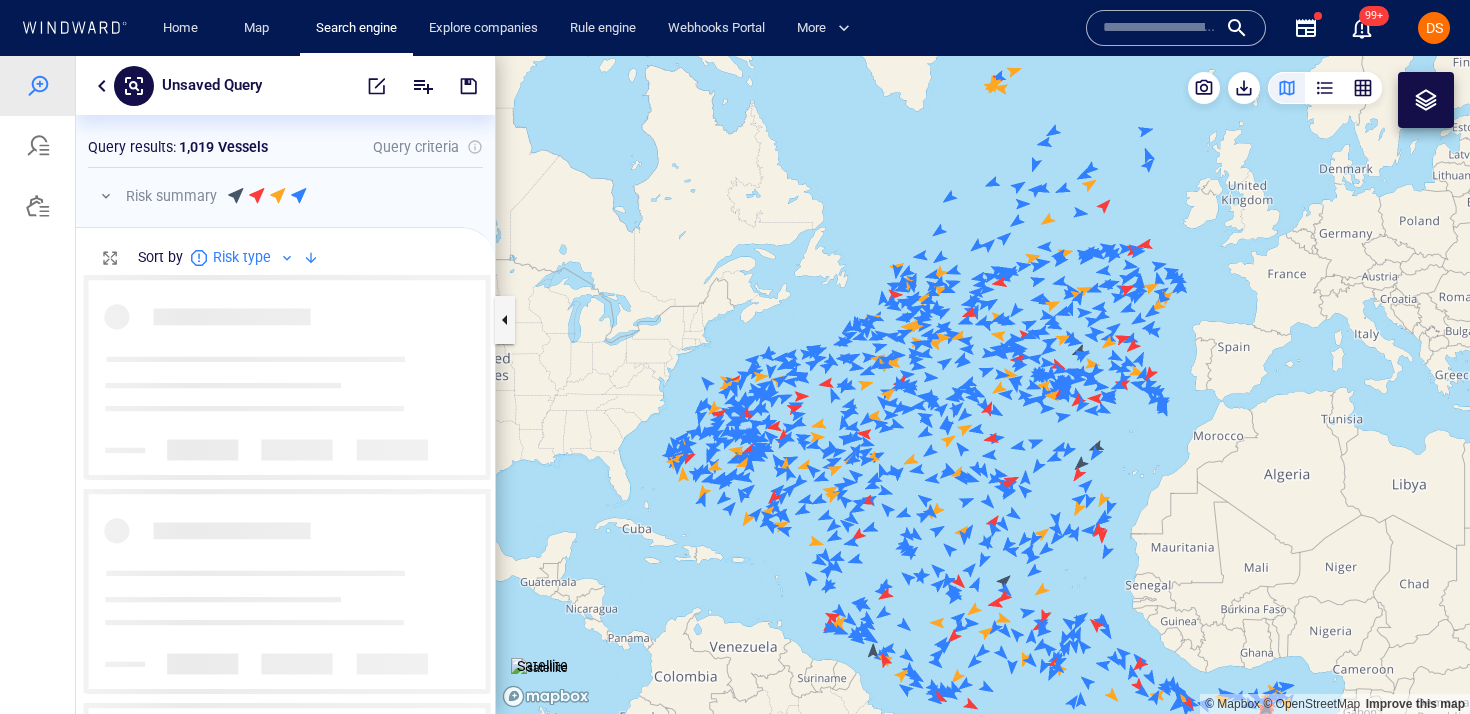 scroll, scrollTop: 311, scrollLeft: 419, axis: both 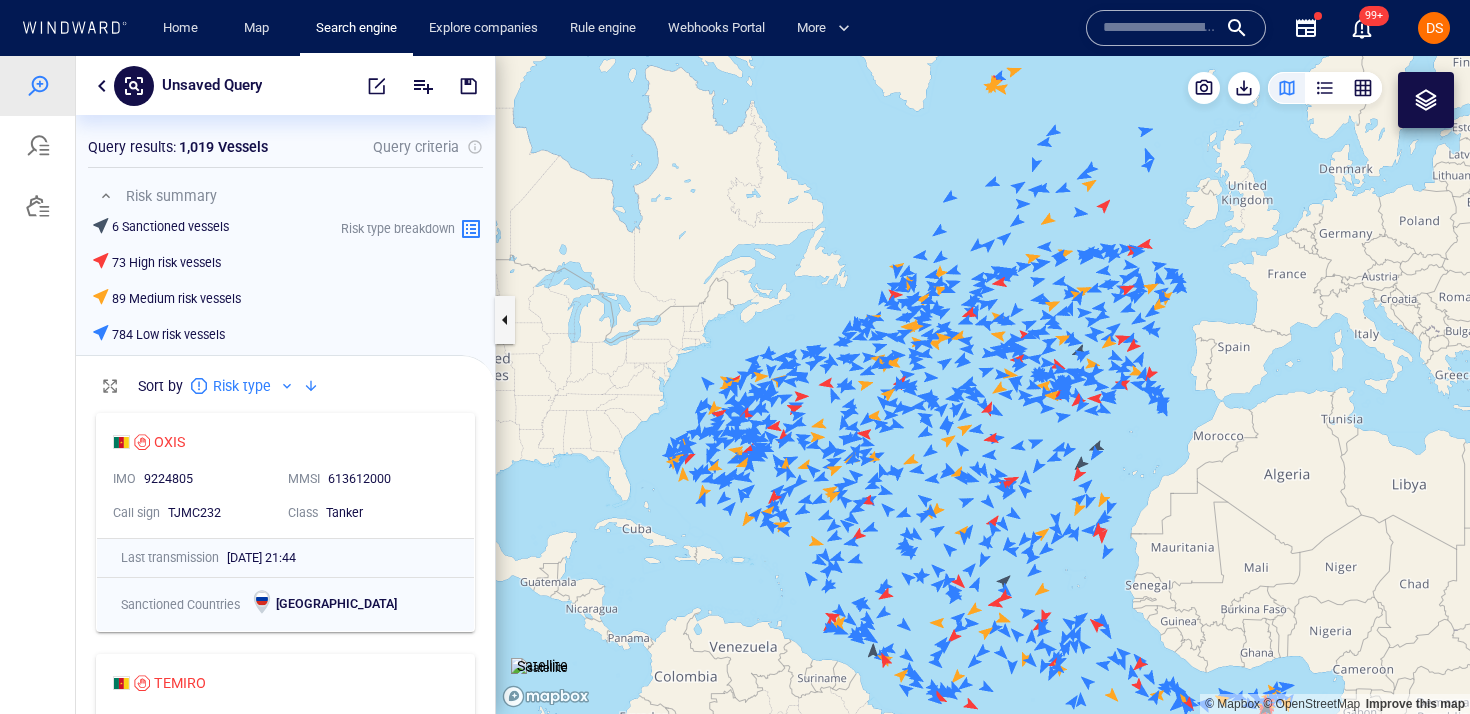 click at bounding box center [102, 86] 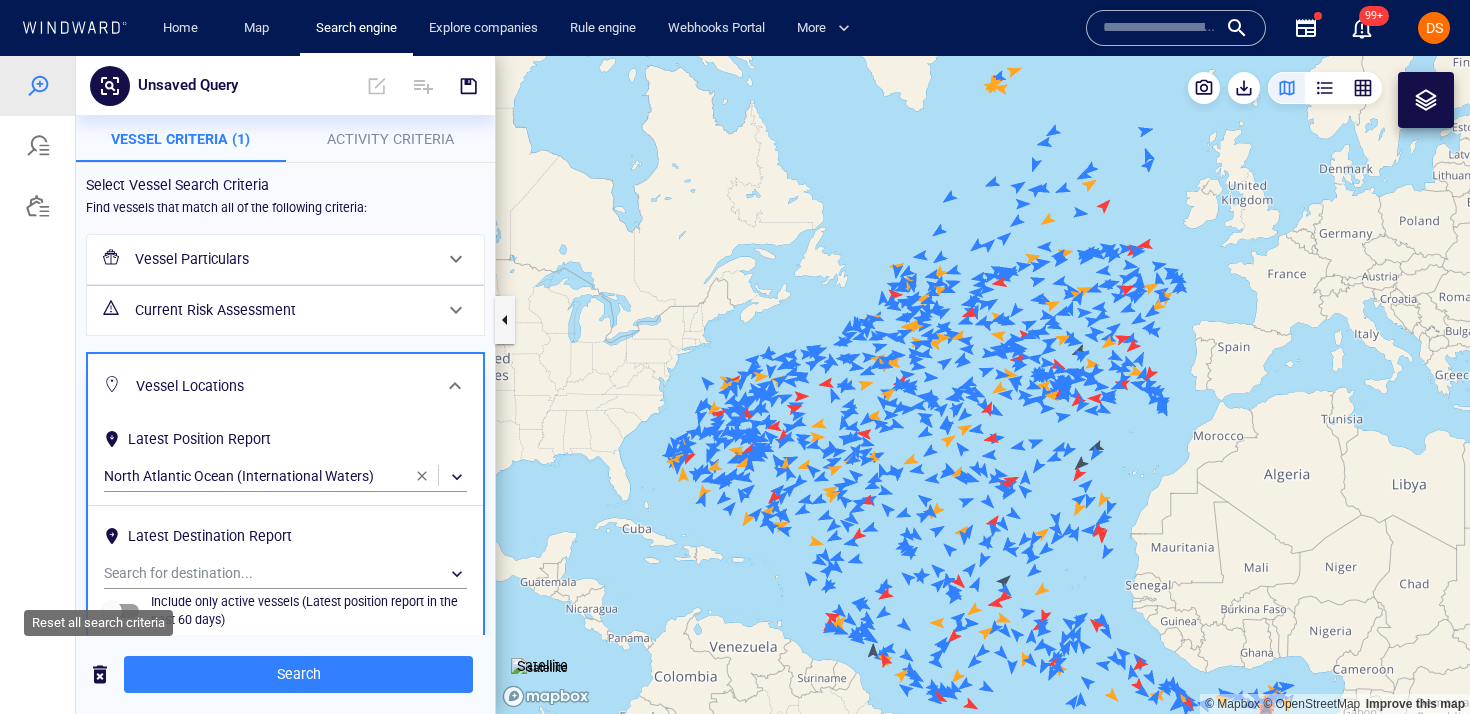 click at bounding box center (100, 674) 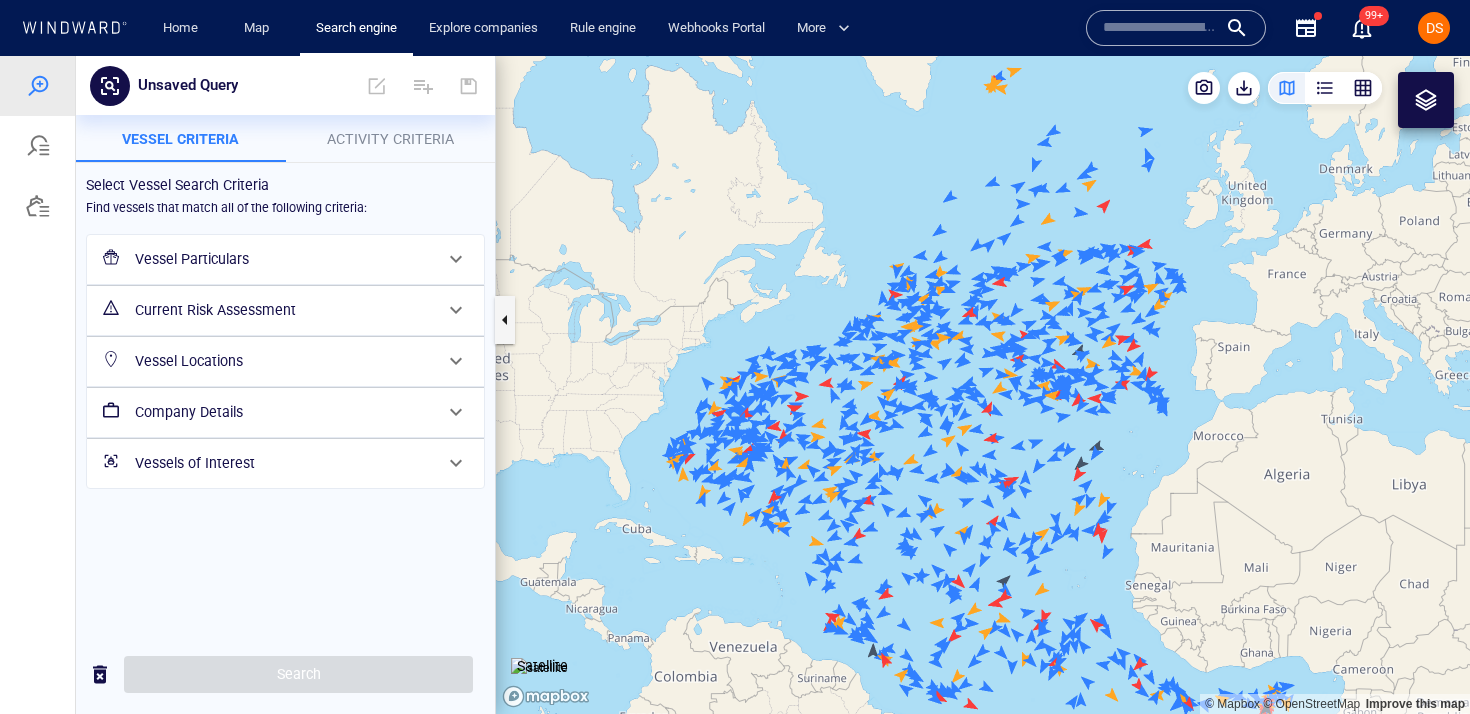 click on "Activity Criteria" at bounding box center [390, 139] 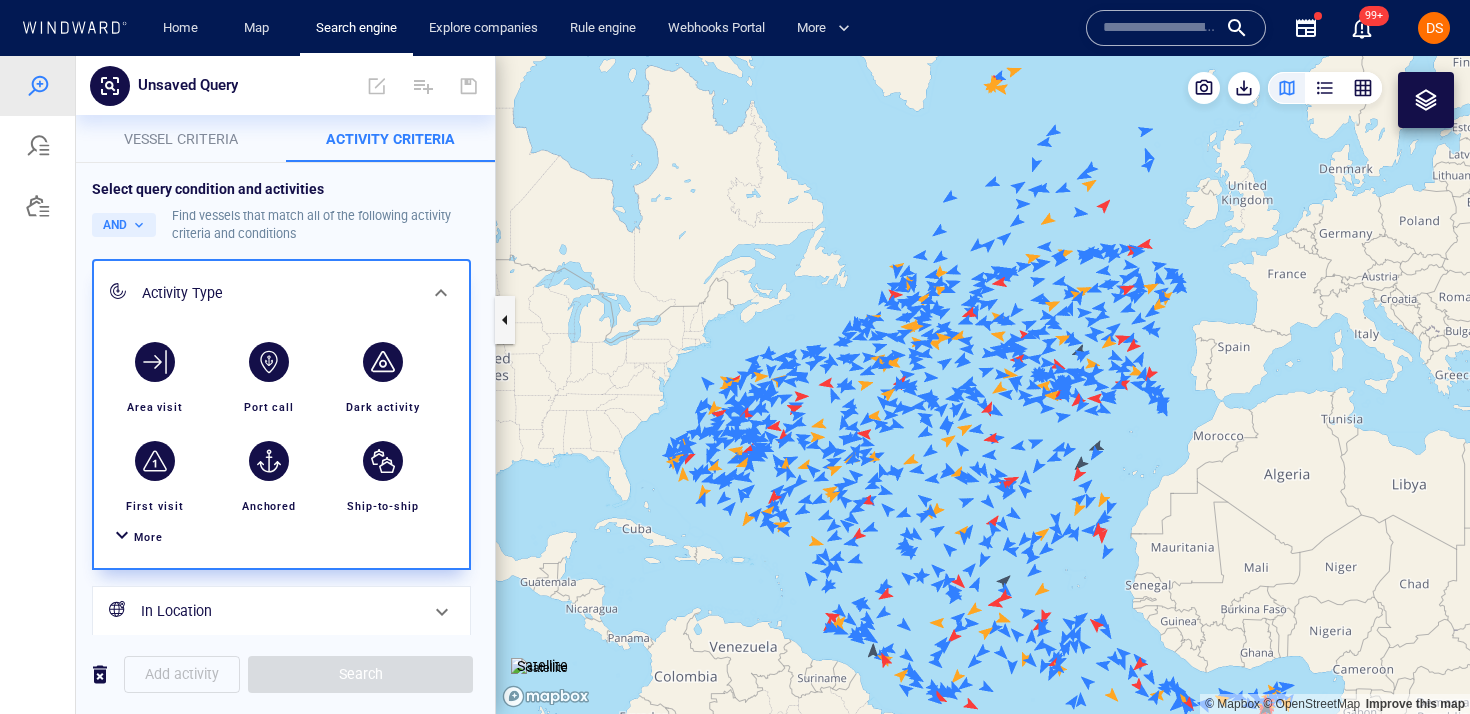 click on "More" at bounding box center [281, 537] 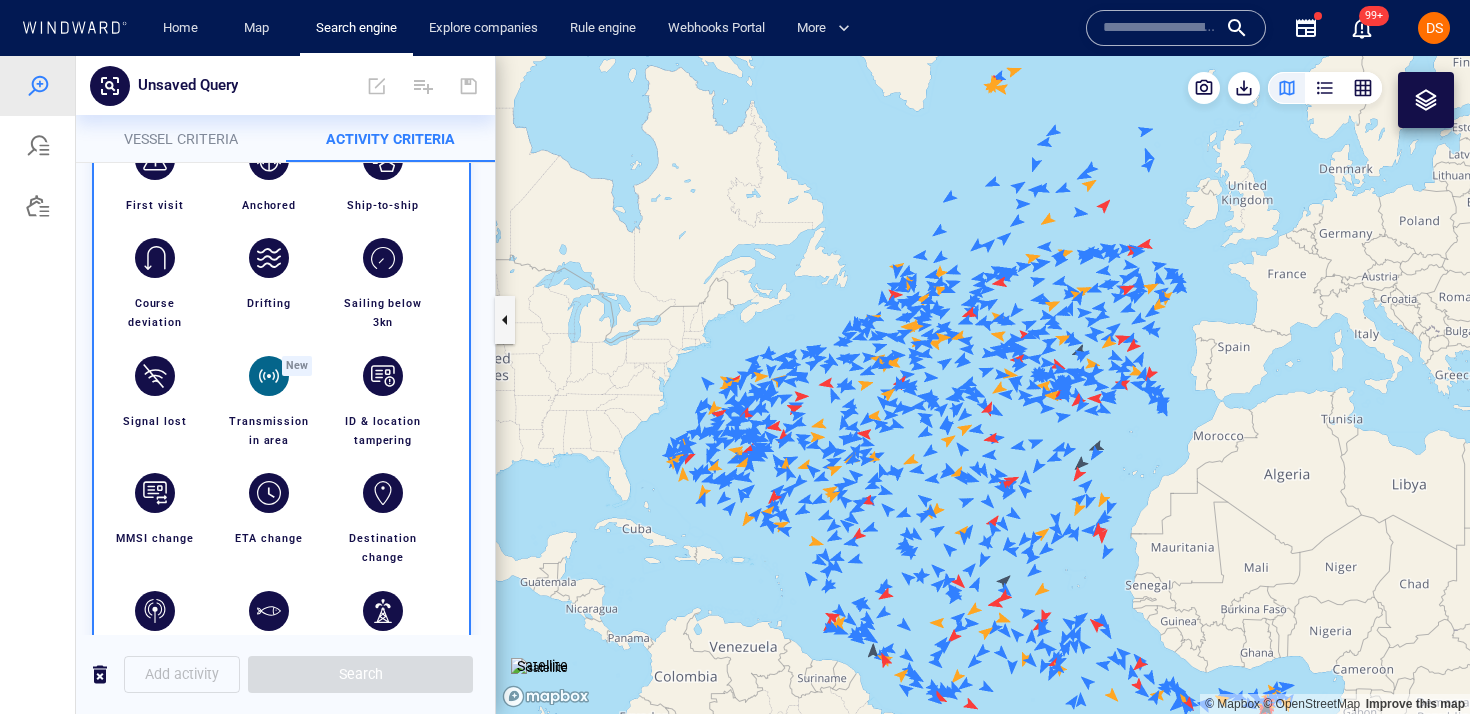 scroll, scrollTop: 330, scrollLeft: 0, axis: vertical 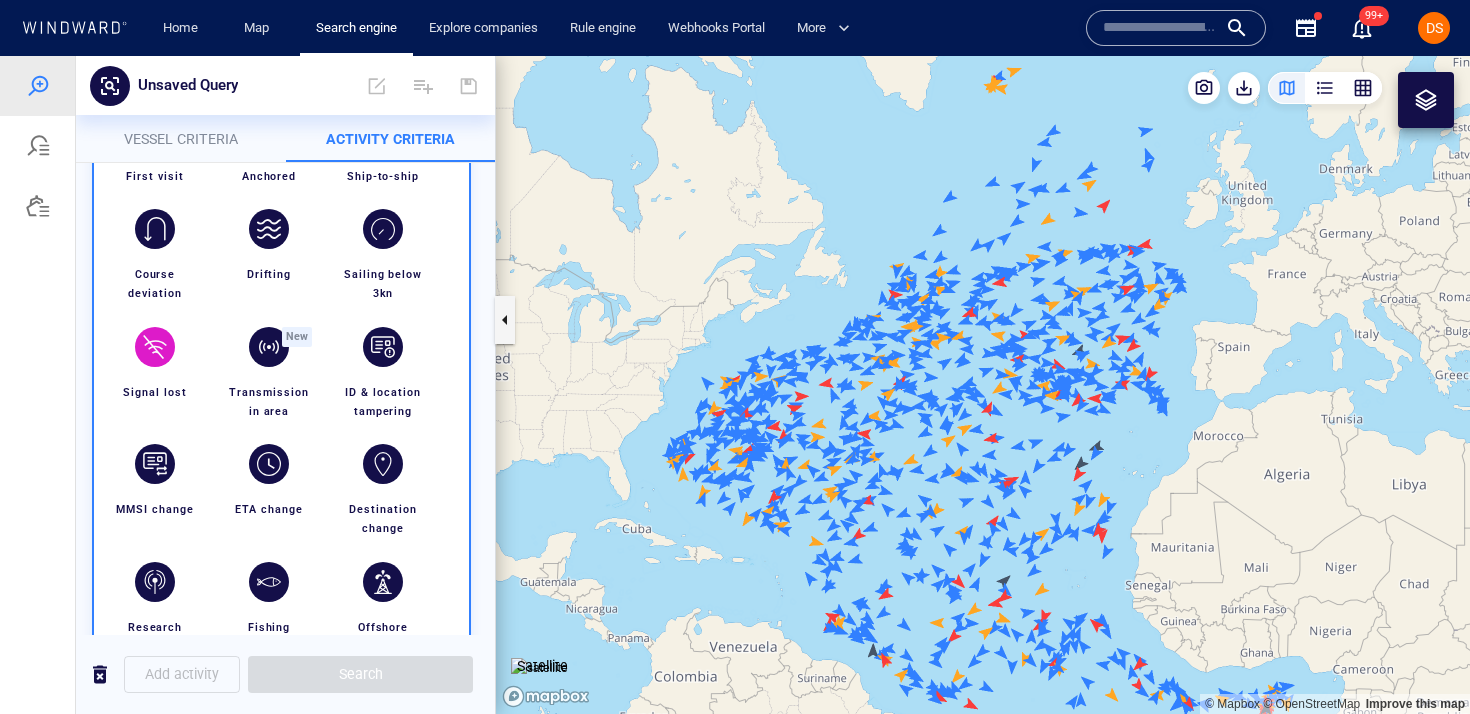 click at bounding box center [155, 347] 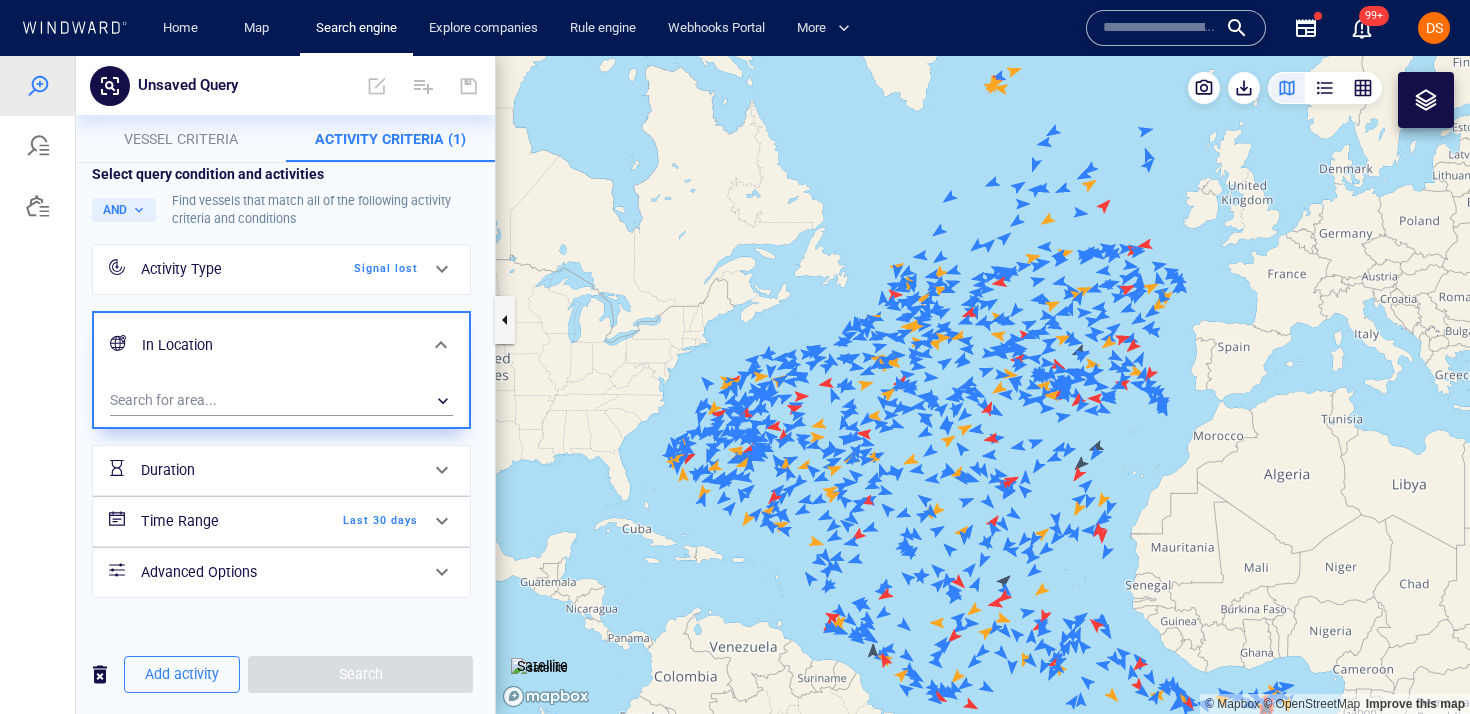 scroll, scrollTop: 0, scrollLeft: 0, axis: both 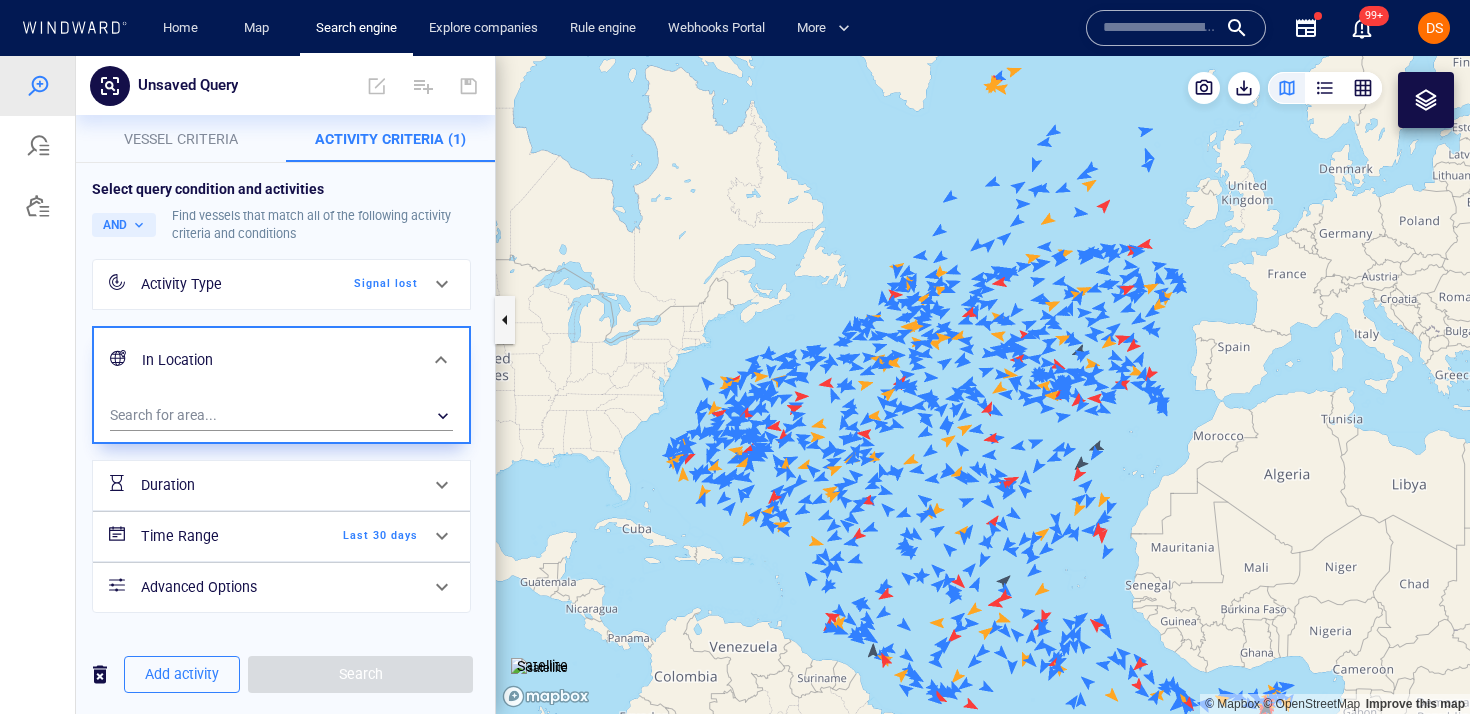 click on "Duration" at bounding box center [279, 485] 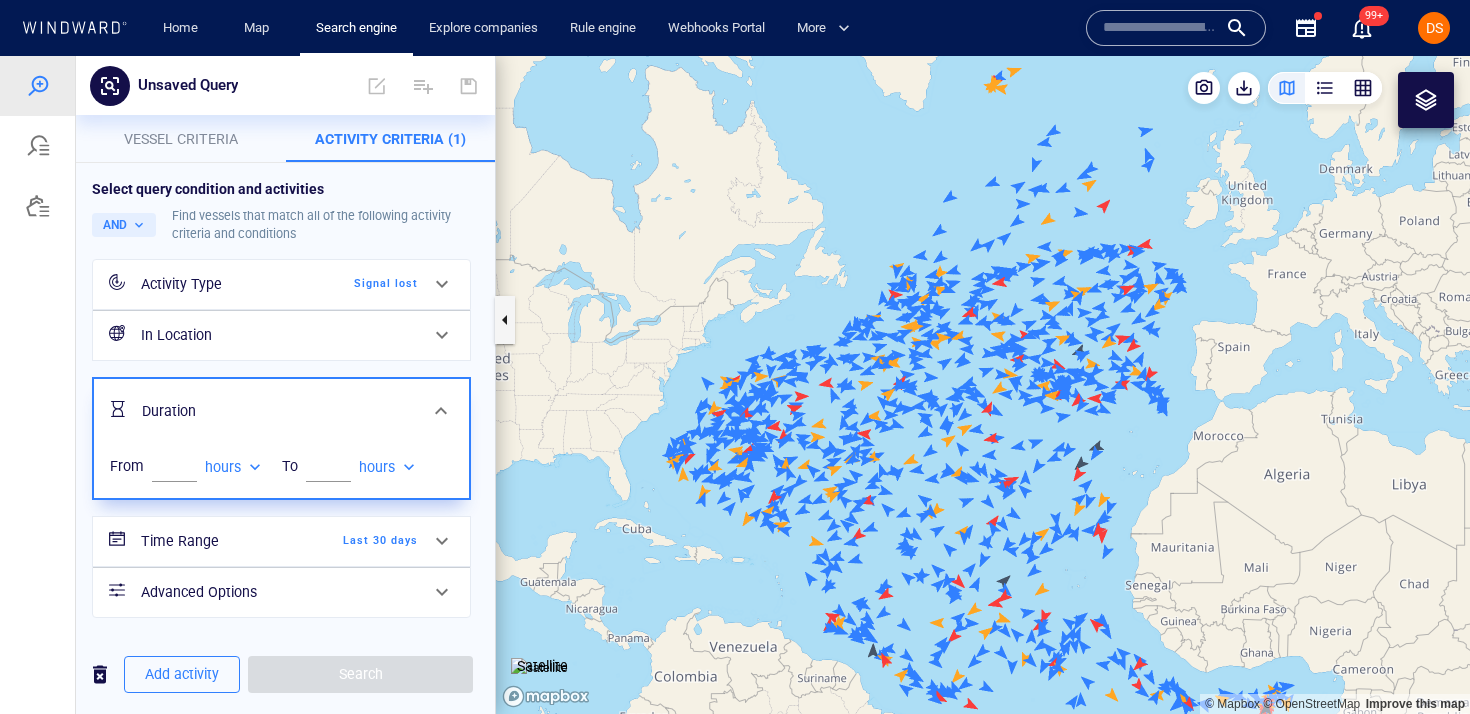 click on "hours" at bounding box center (235, 467) 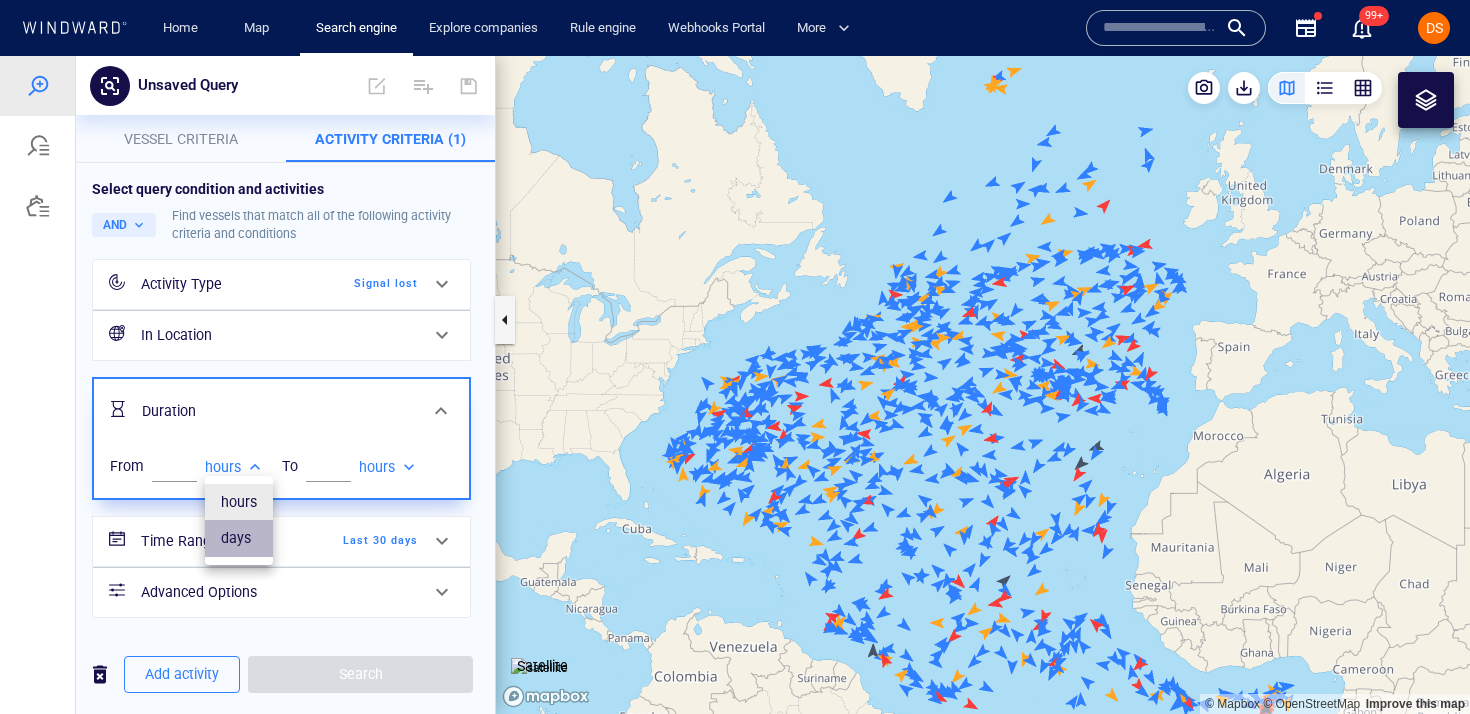 click on "days" at bounding box center [239, 538] 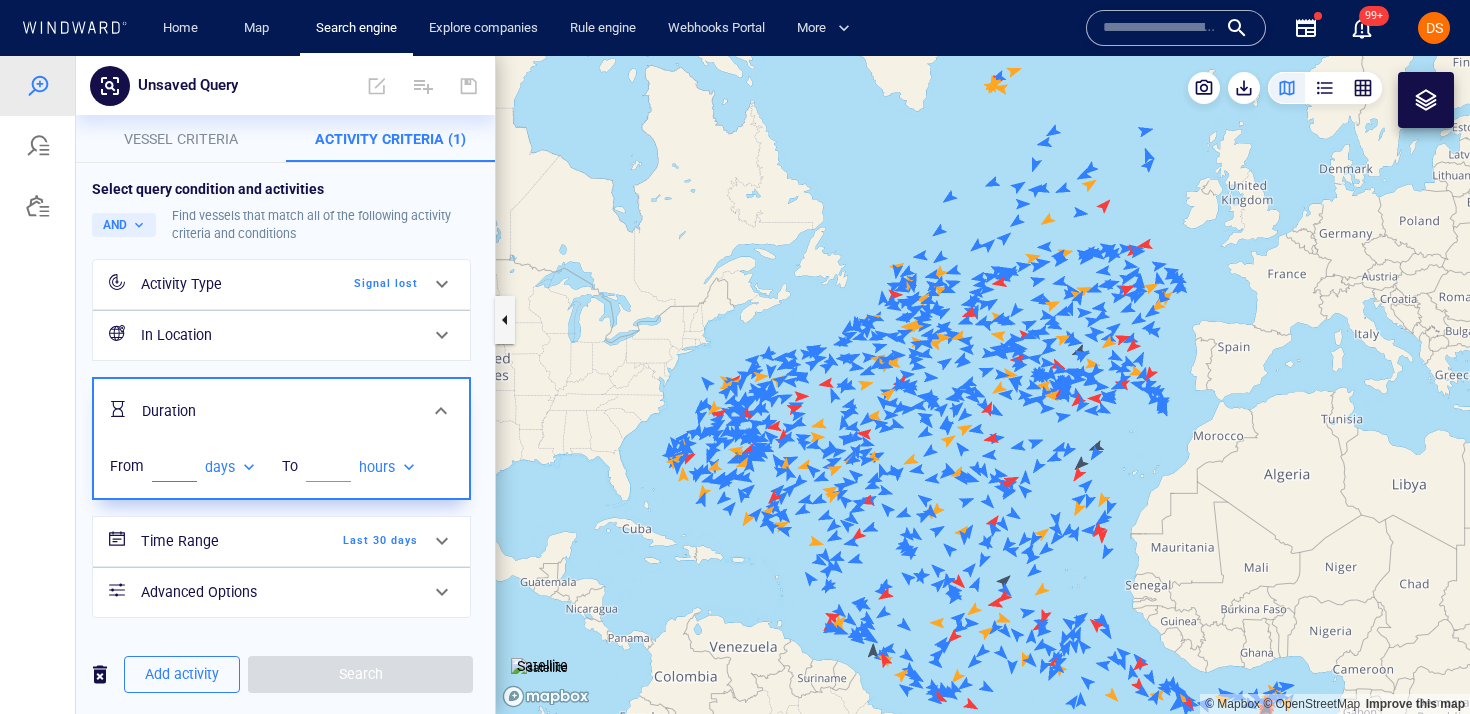 click at bounding box center (174, 467) 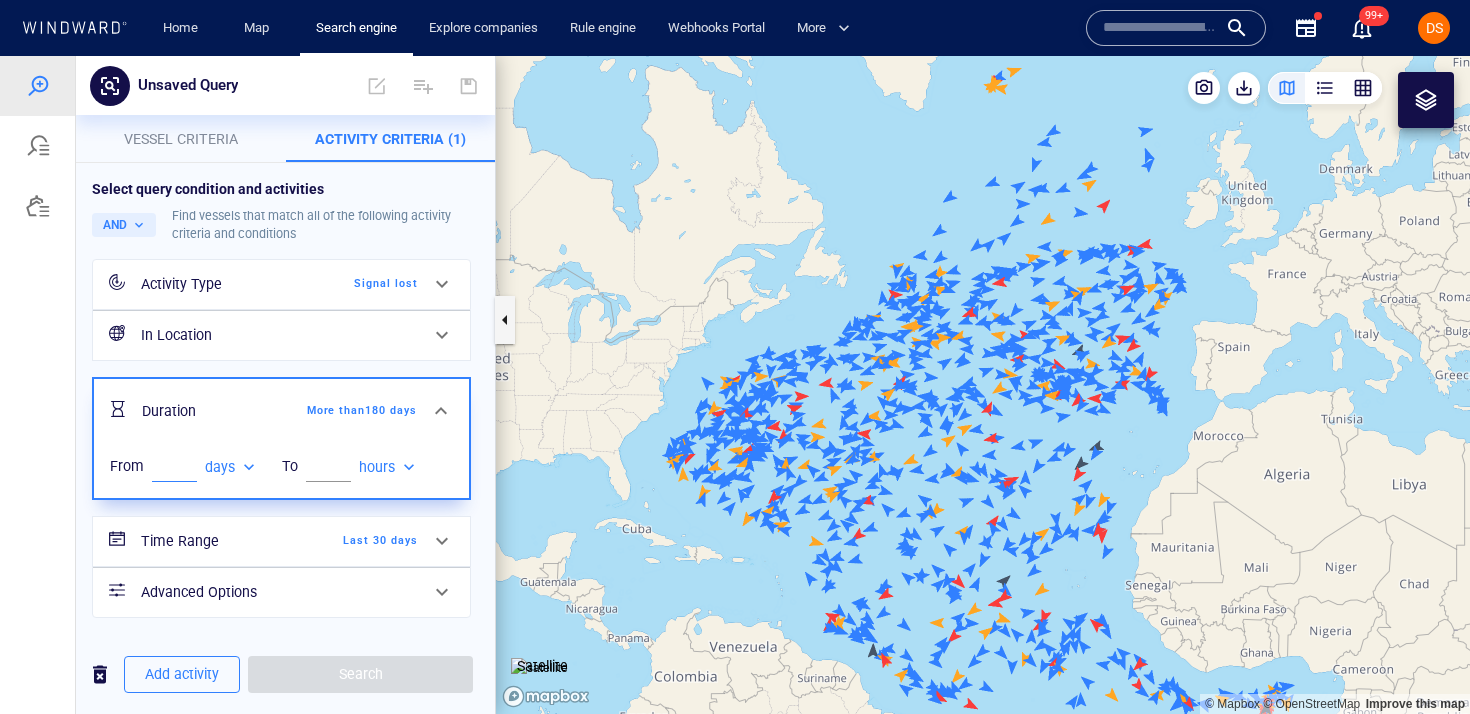 type on "***" 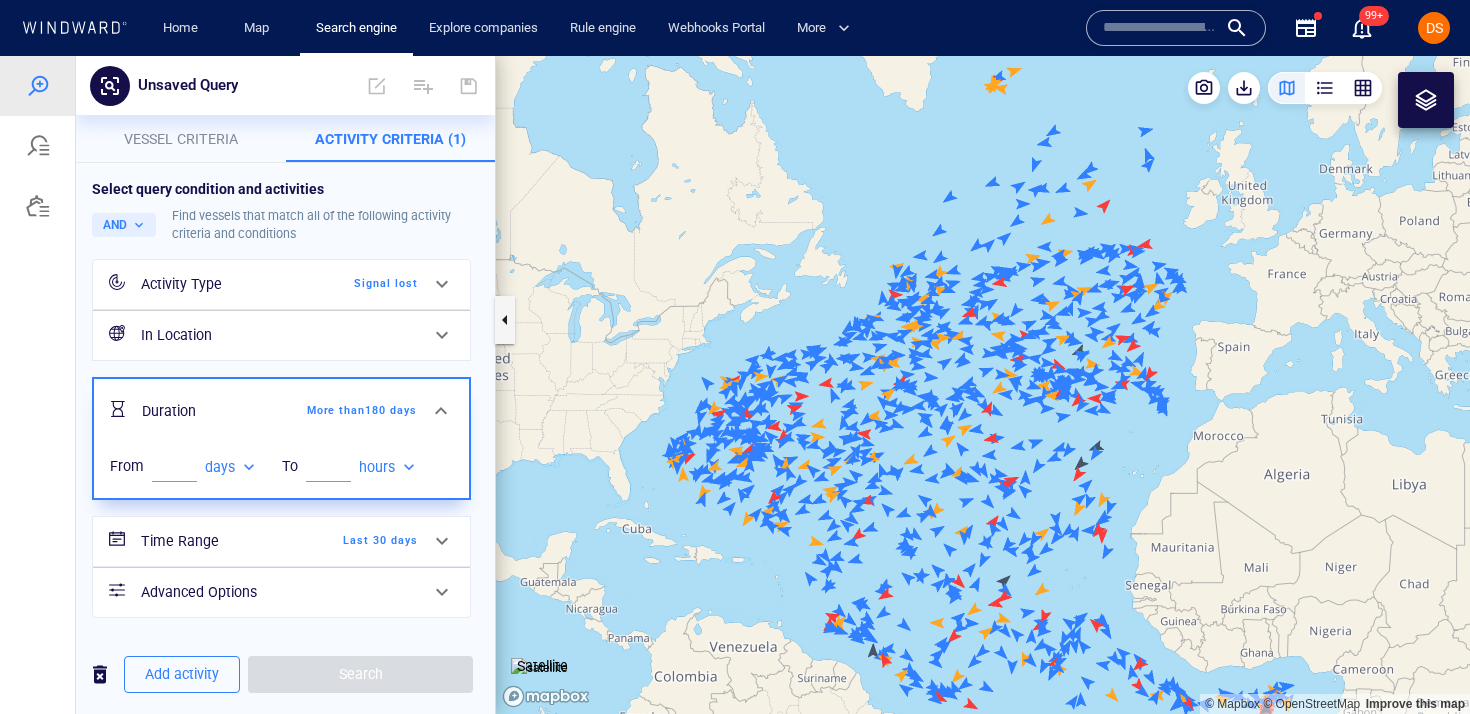 click at bounding box center (38, 385) 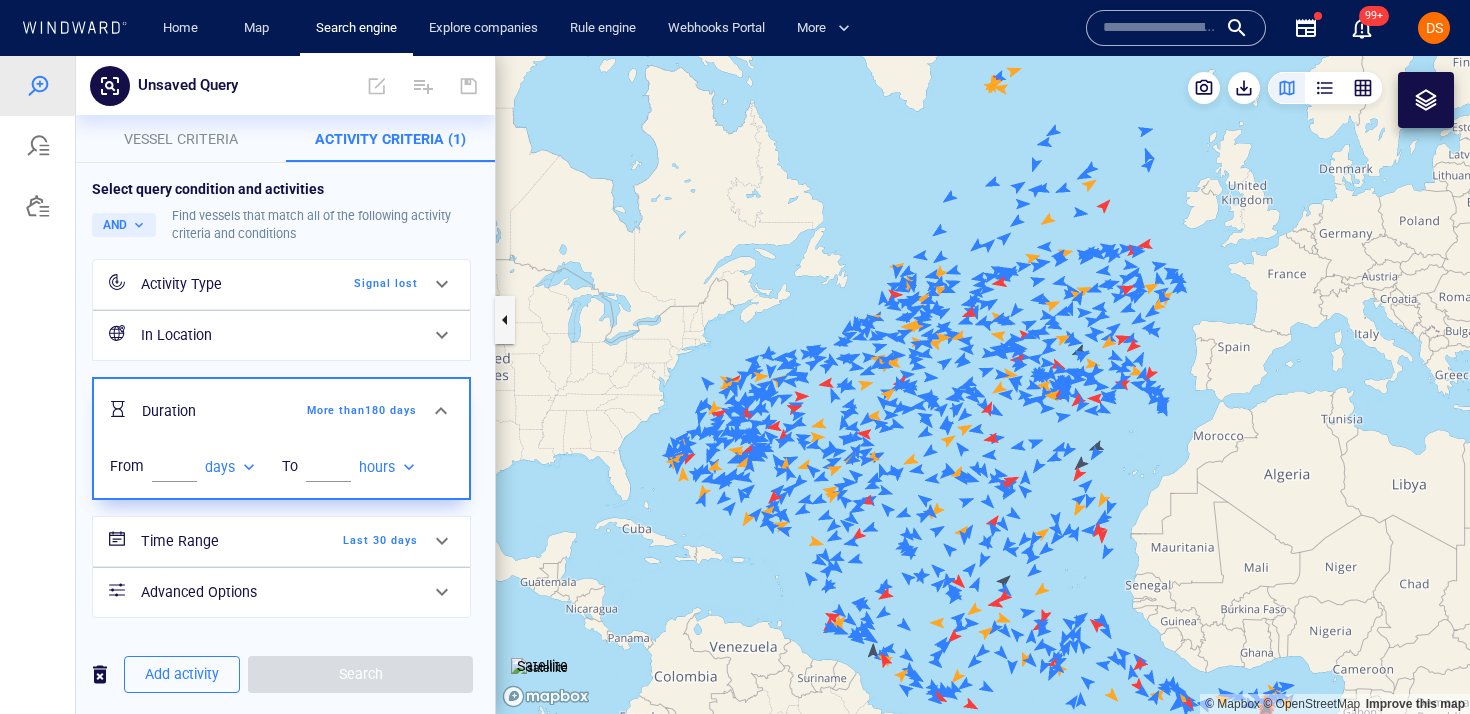 scroll, scrollTop: 42, scrollLeft: 0, axis: vertical 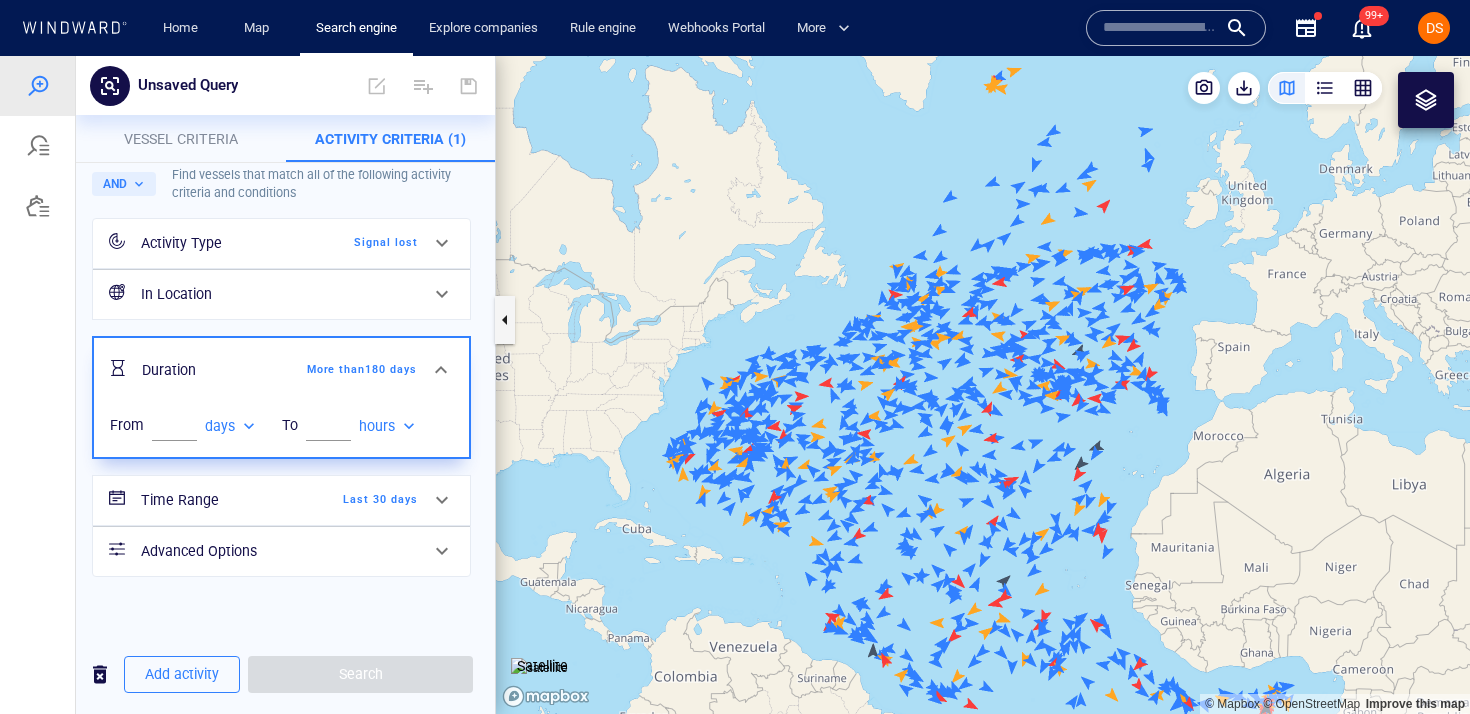 click on "Add activity Search" at bounding box center [285, 674] 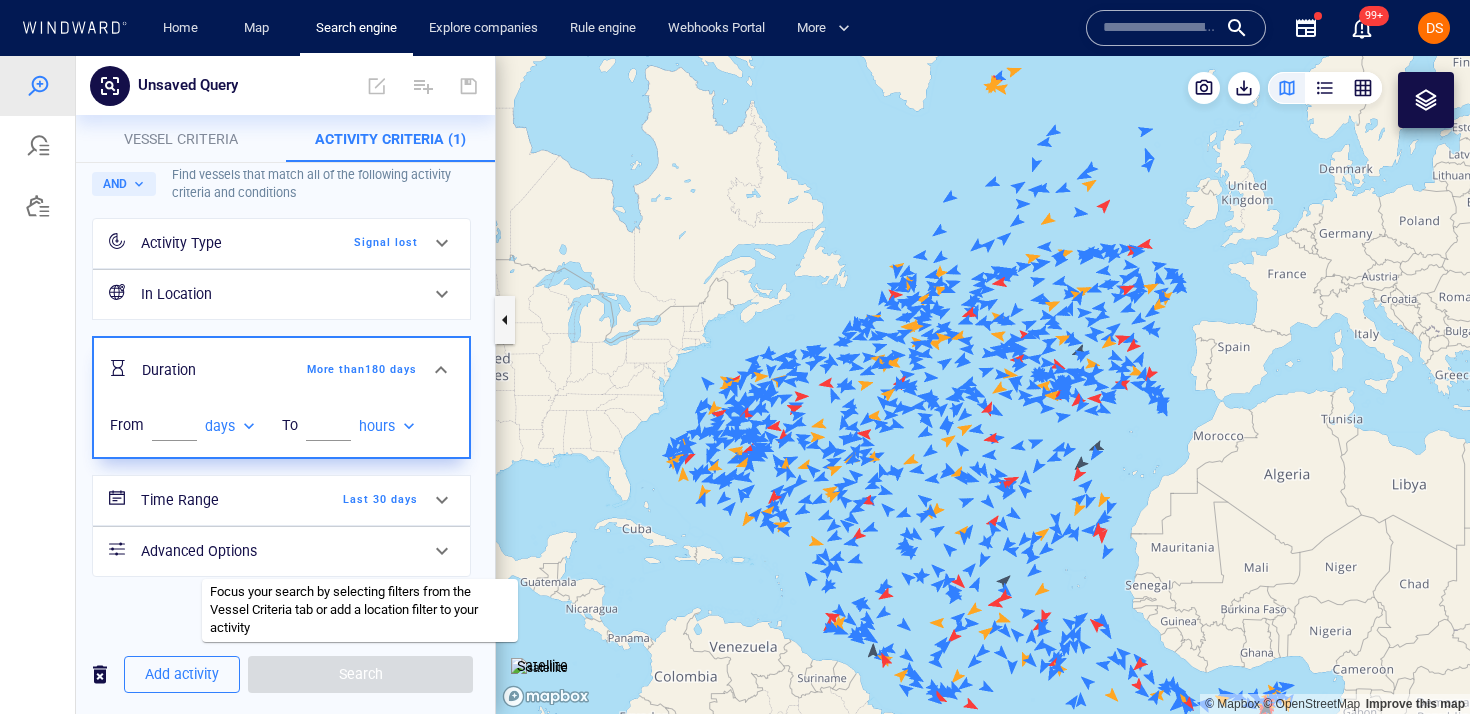 click on "Search" at bounding box center (360, 674) 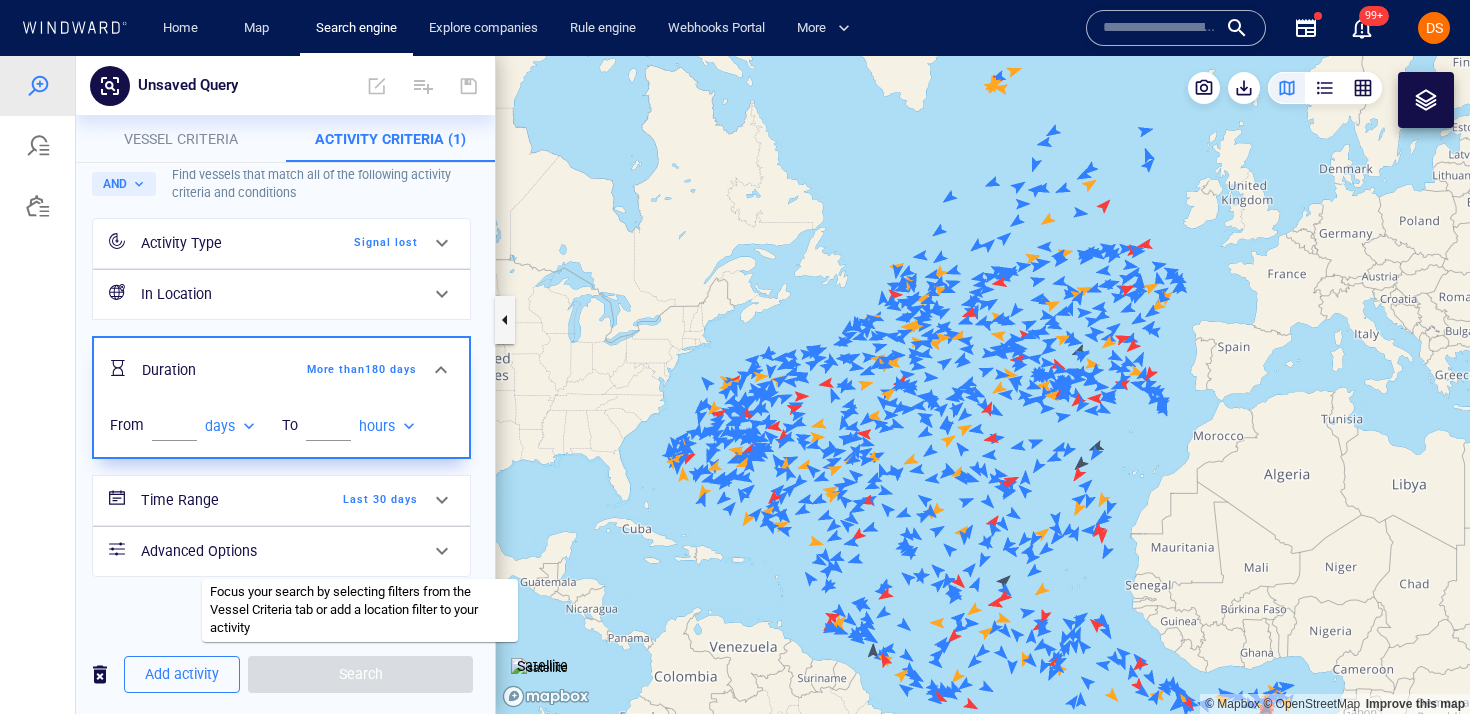 click on "Search" at bounding box center (360, 674) 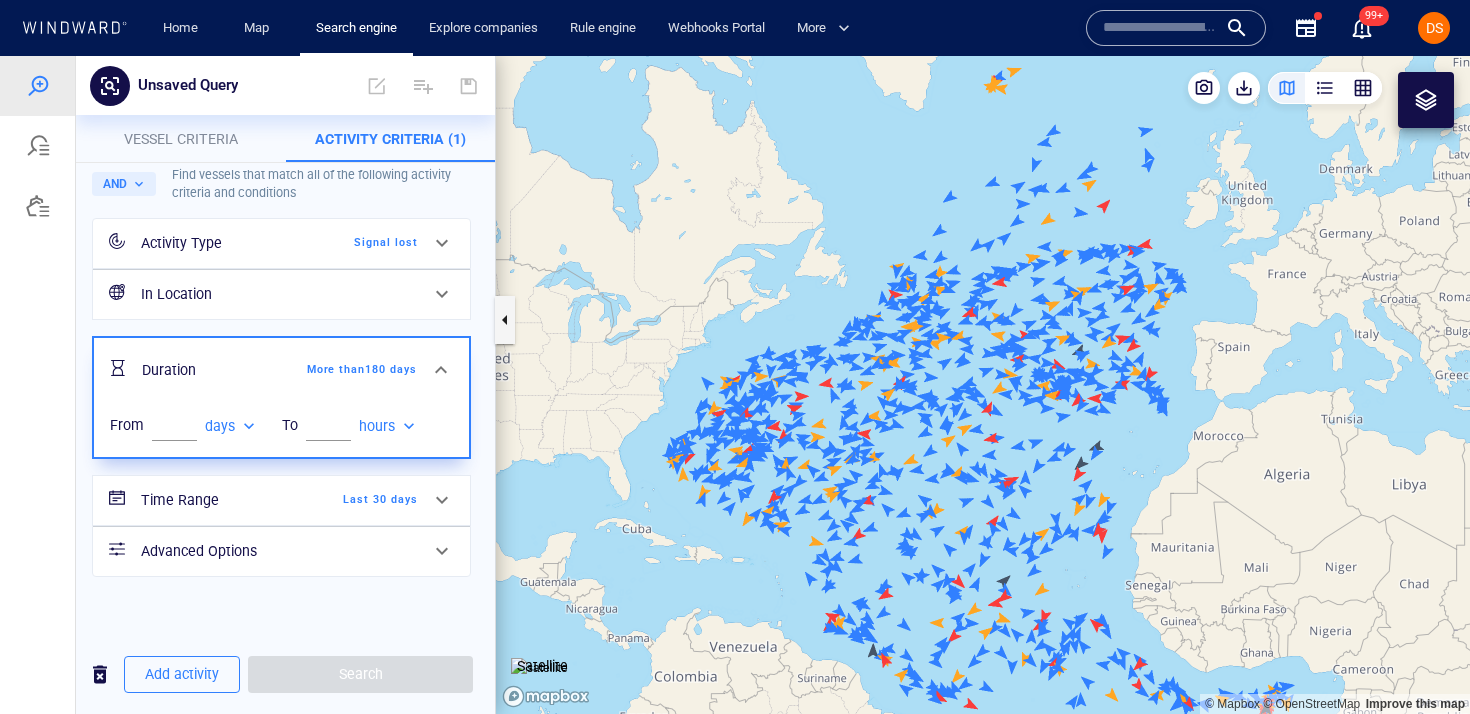 click on "In Location" at bounding box center [279, 294] 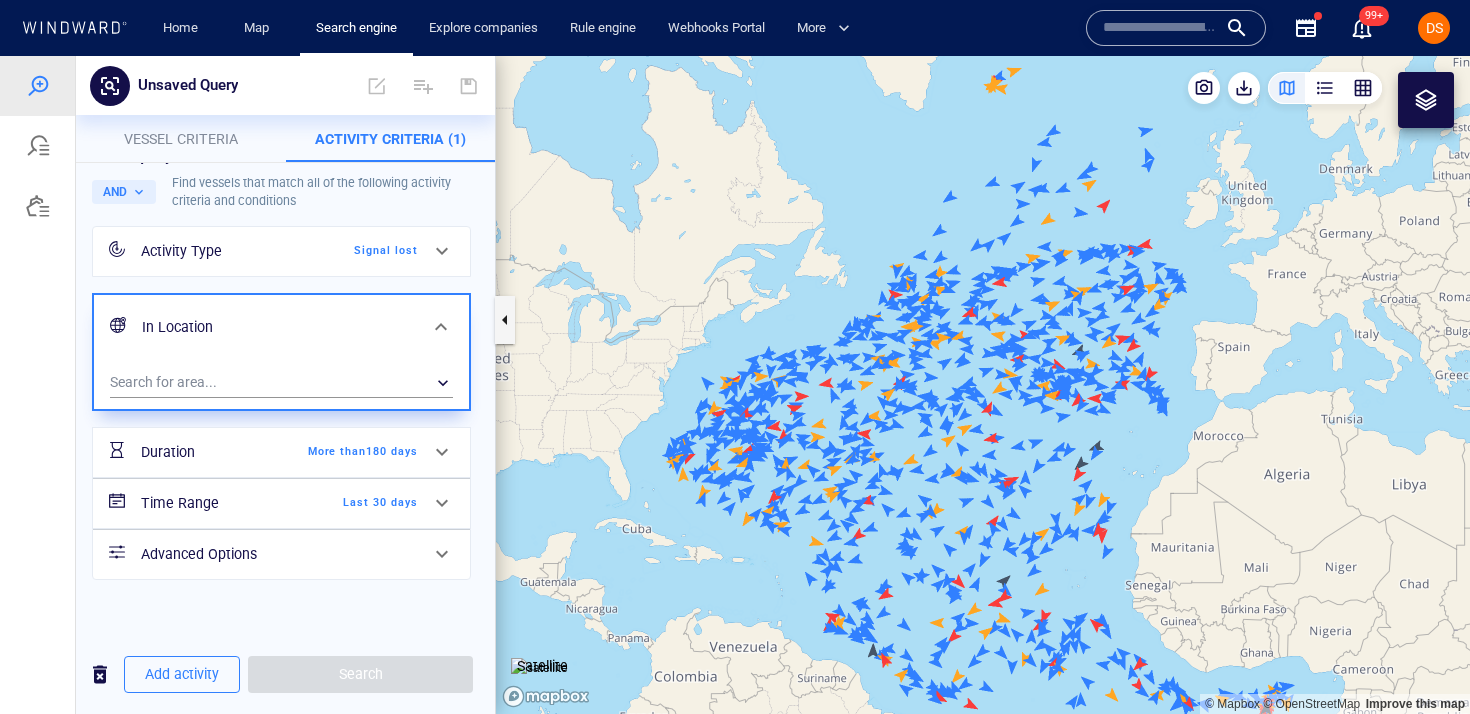 scroll, scrollTop: 0, scrollLeft: 0, axis: both 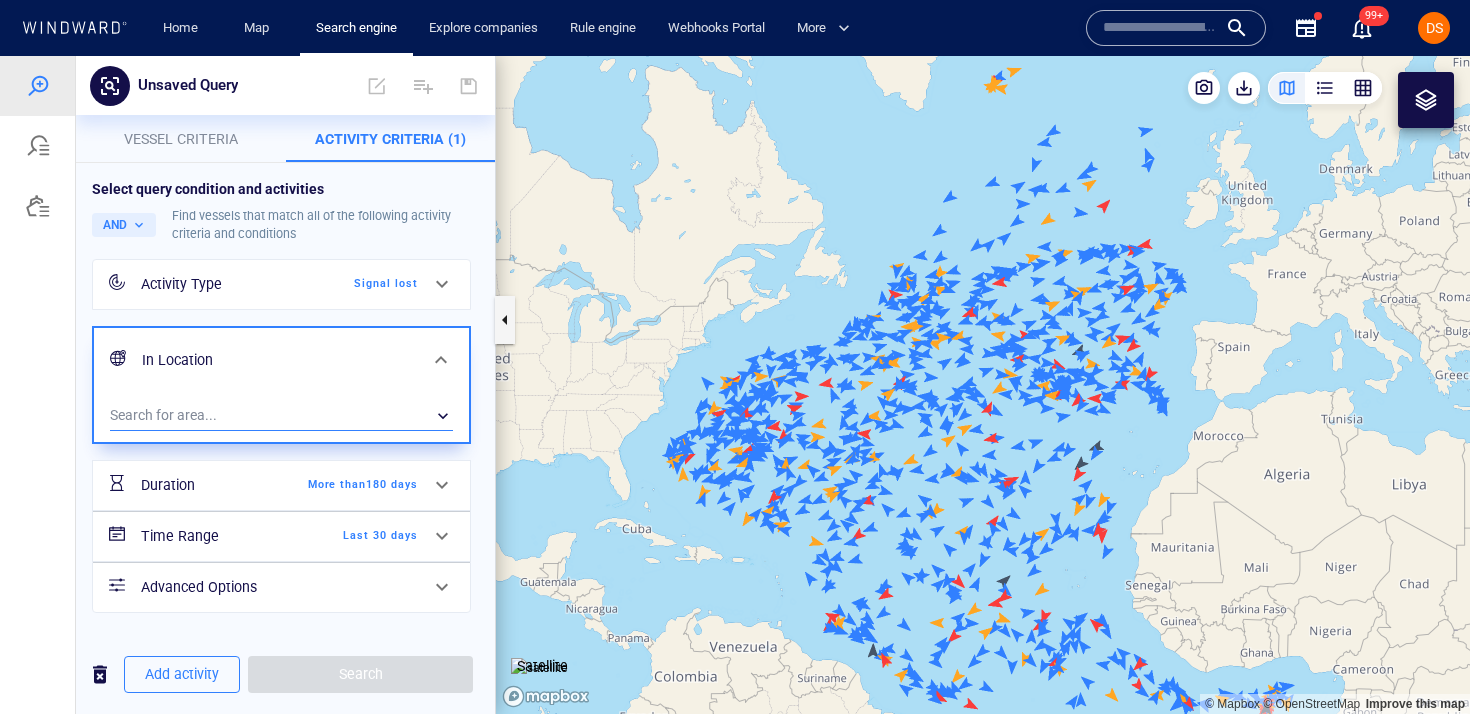 click on "​" at bounding box center [281, 416] 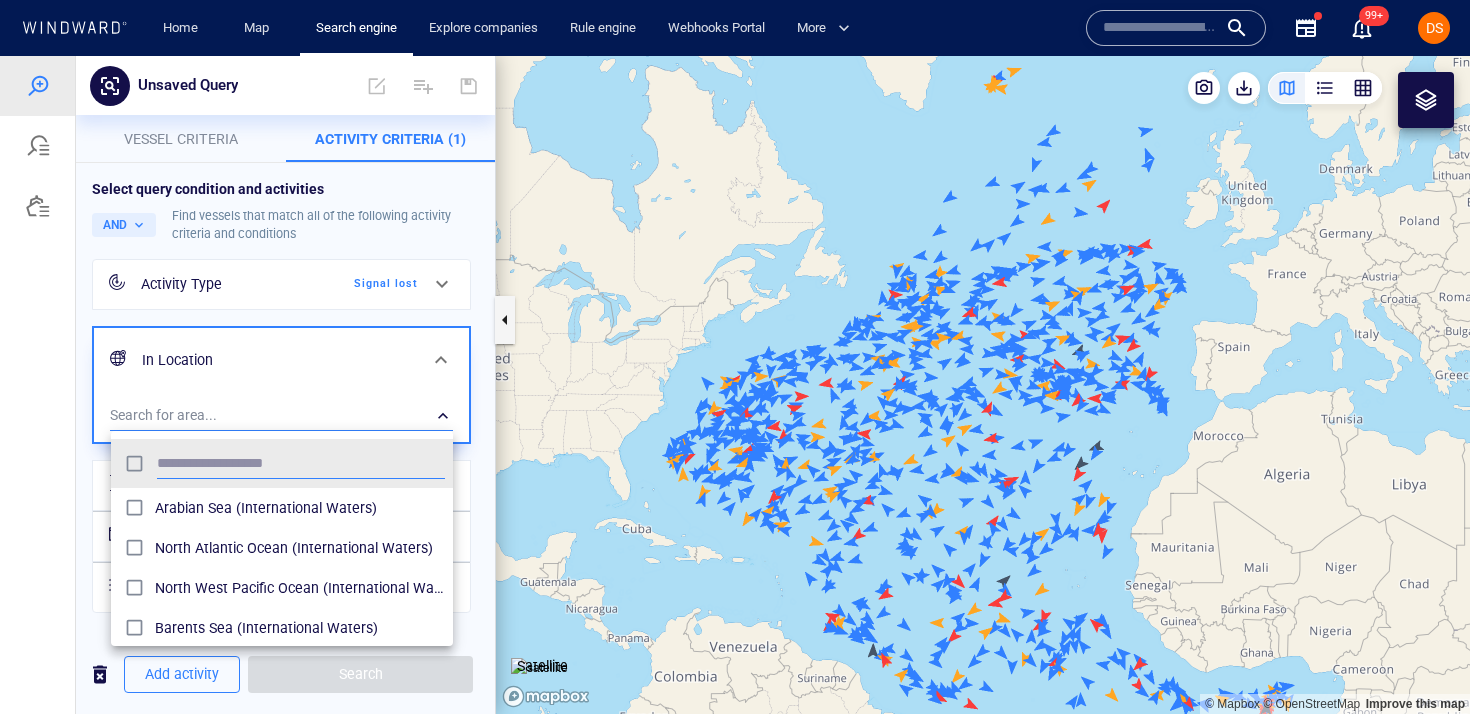 scroll, scrollTop: 0, scrollLeft: 1, axis: horizontal 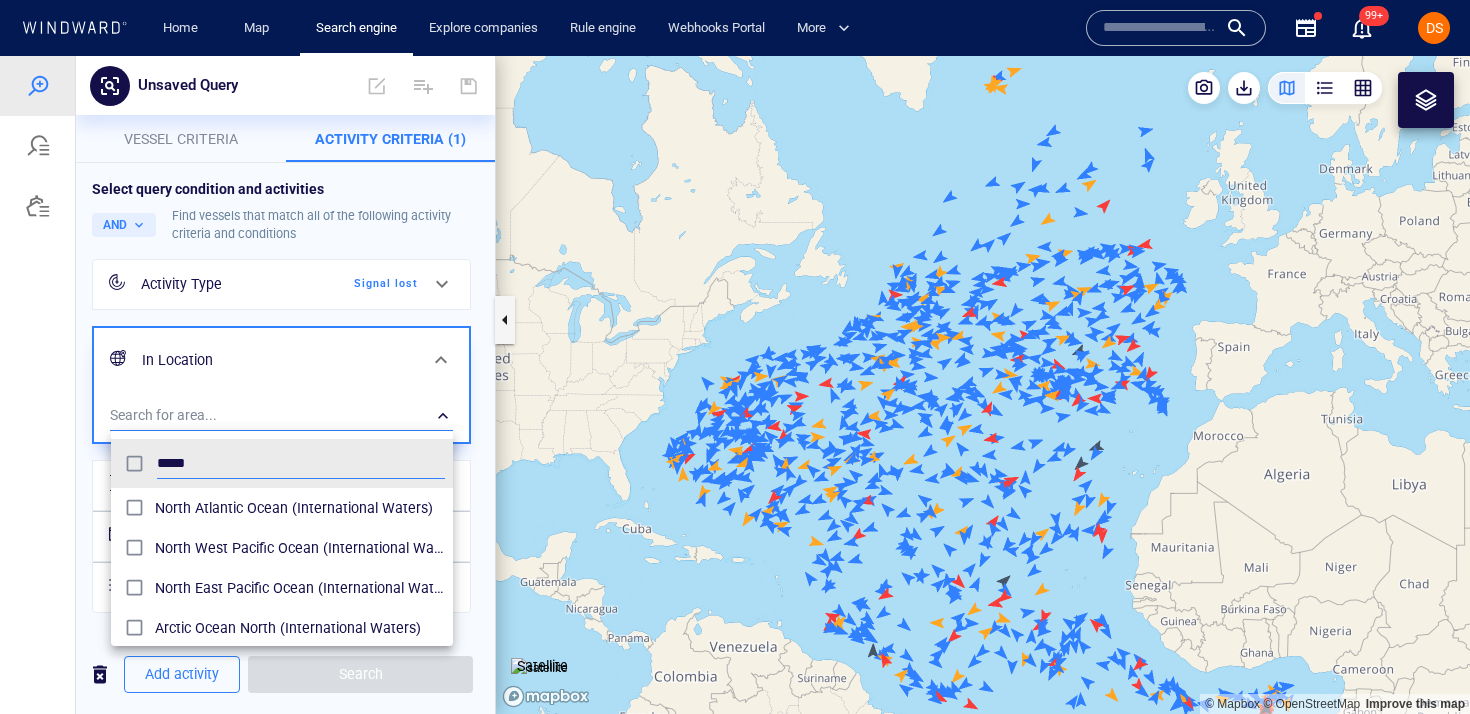 type on "*****" 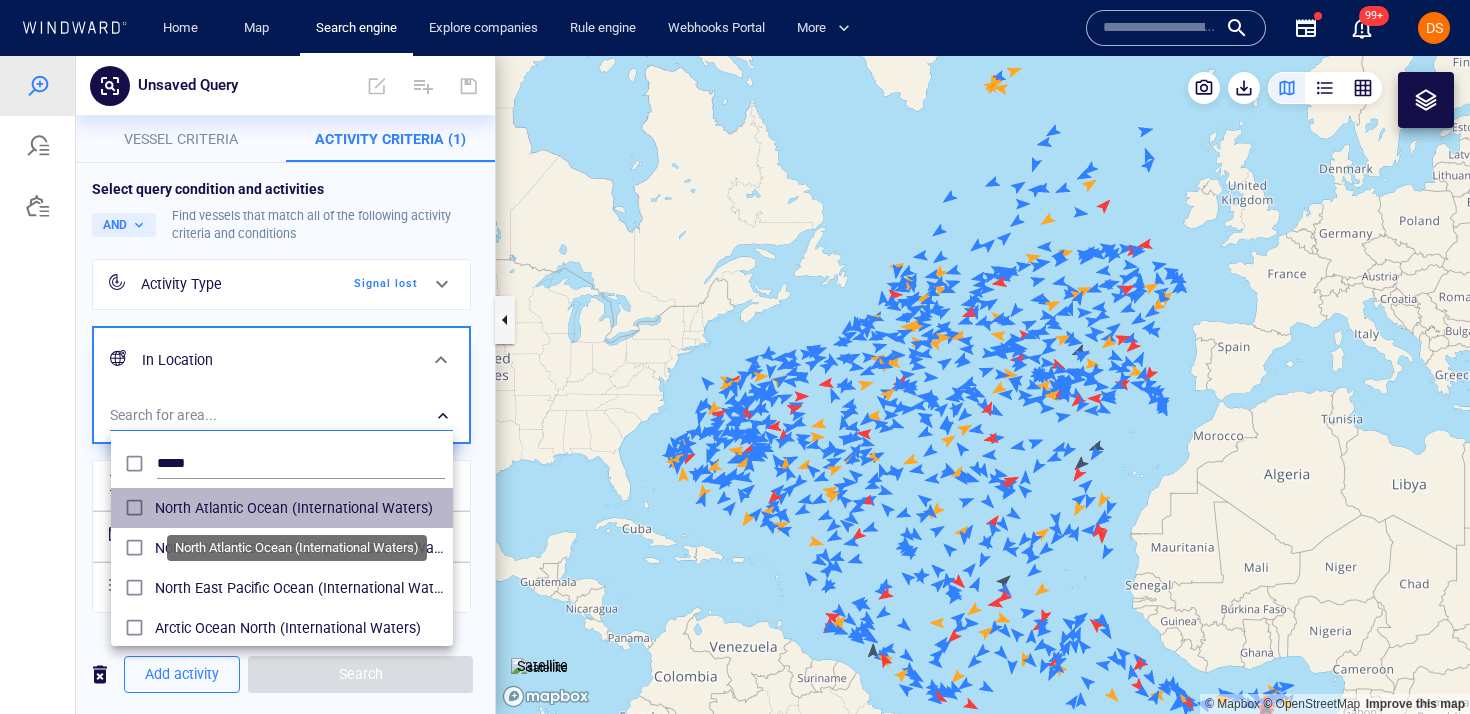 click on "North Atlantic Ocean (International Waters)" at bounding box center [300, 508] 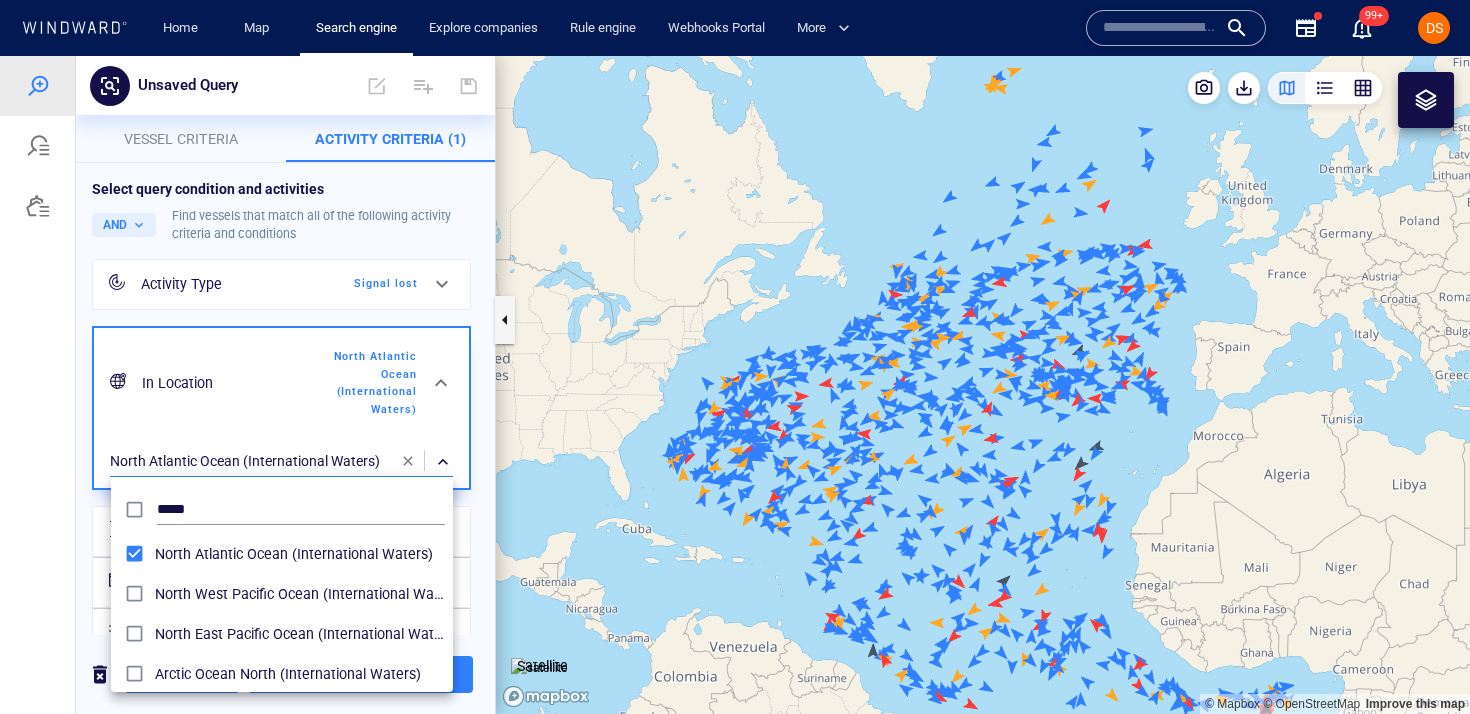 click at bounding box center [735, 385] 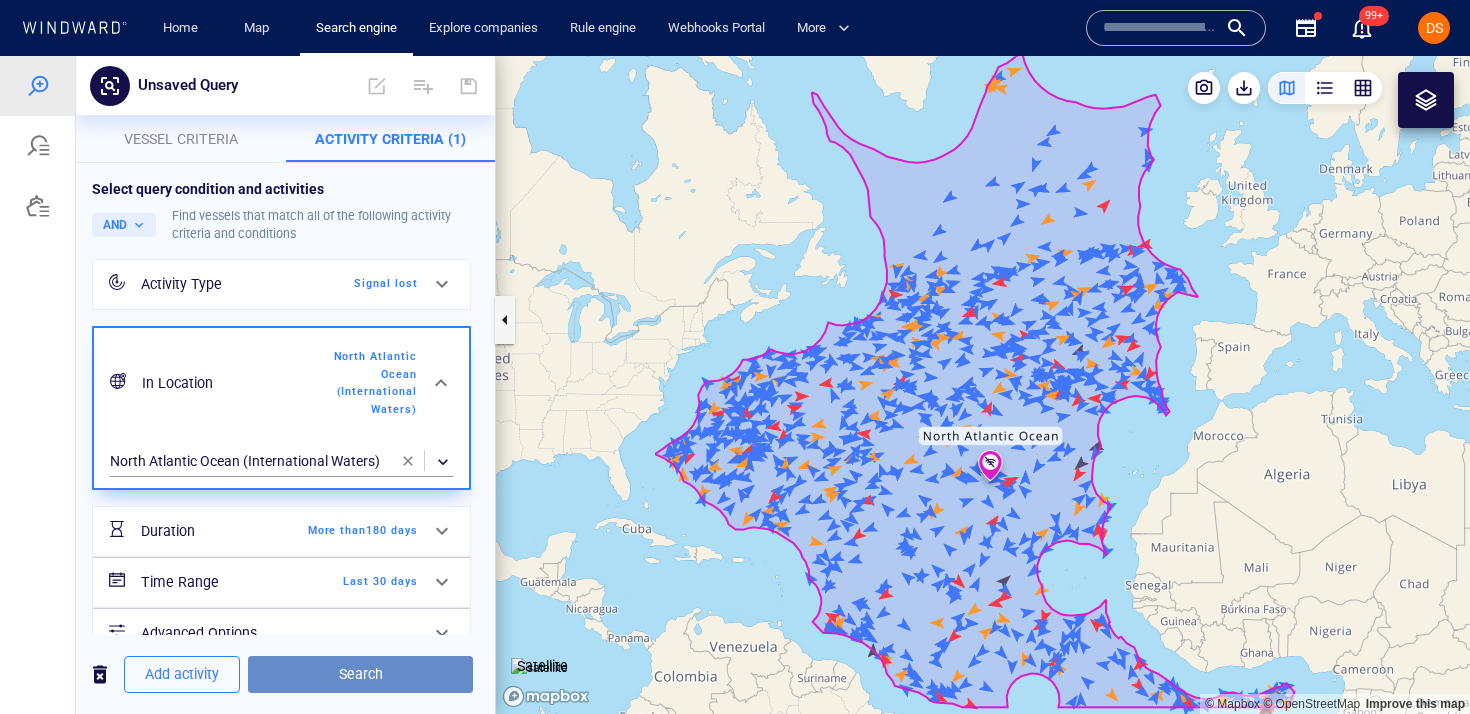 click on "Search" at bounding box center (360, 674) 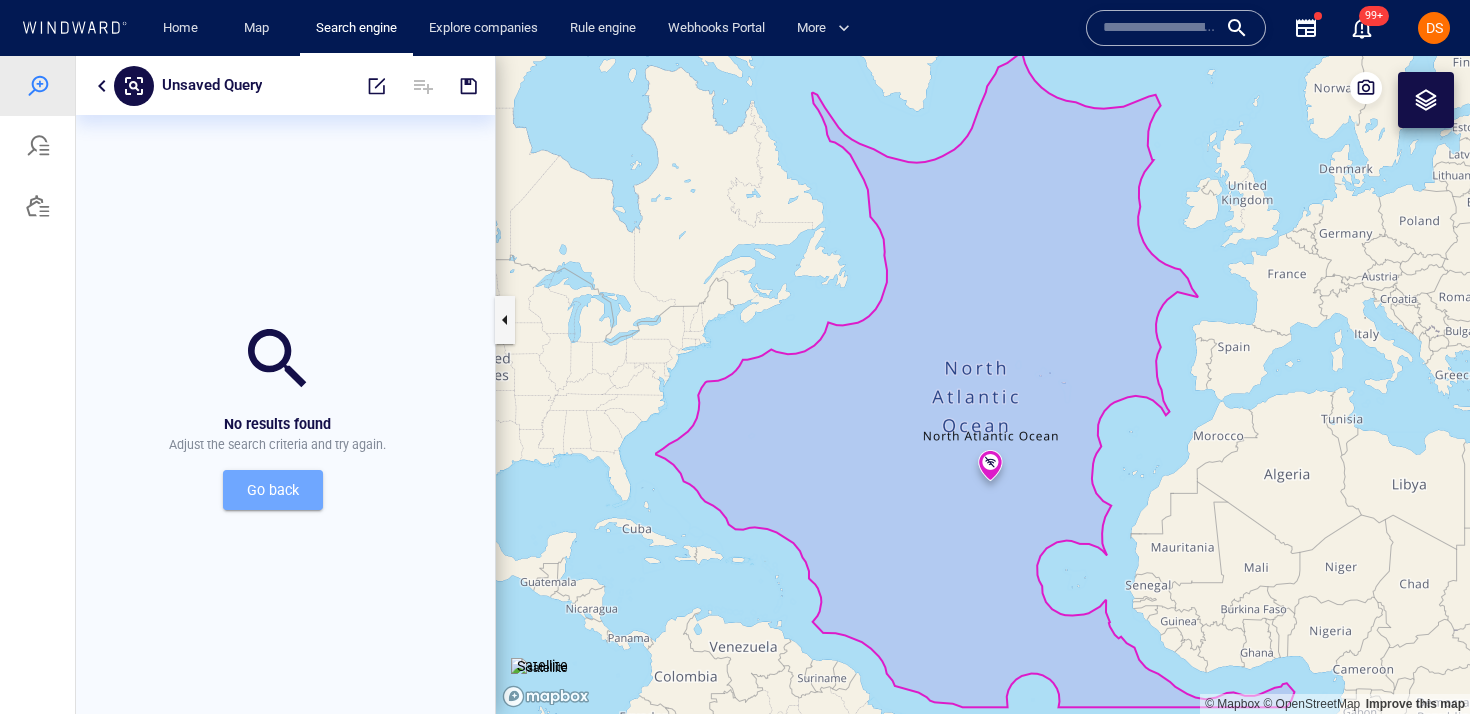 click on "Go back" at bounding box center [273, 490] 